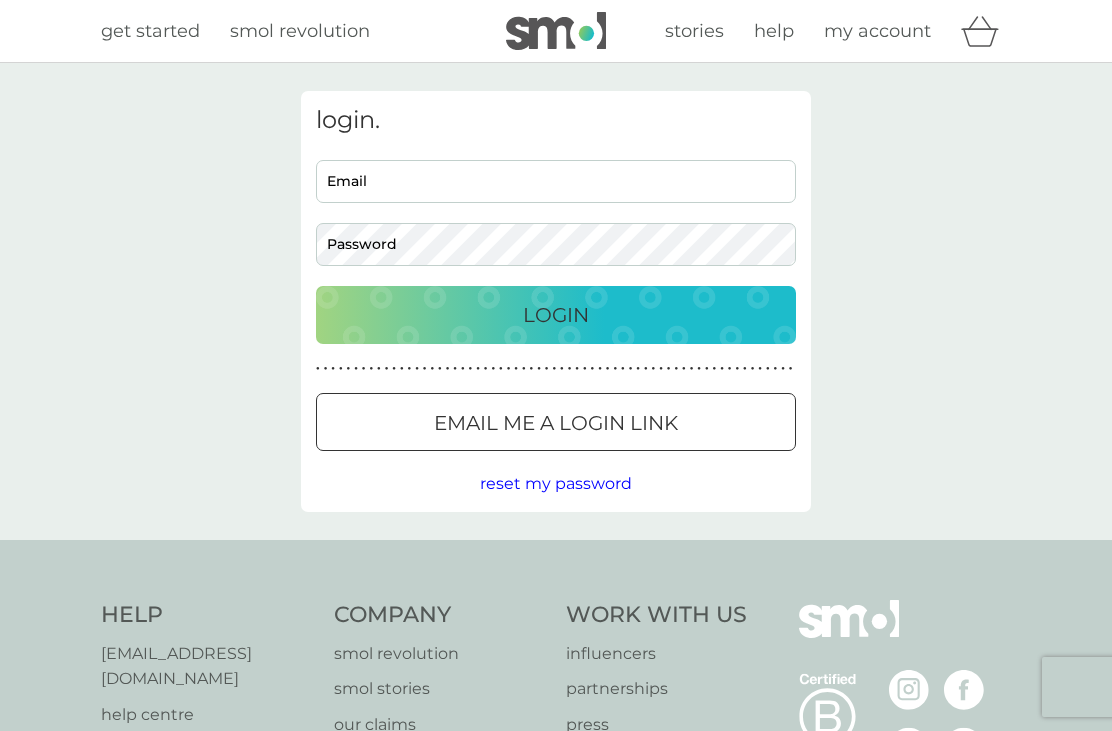 click on "Email" at bounding box center (556, 181) 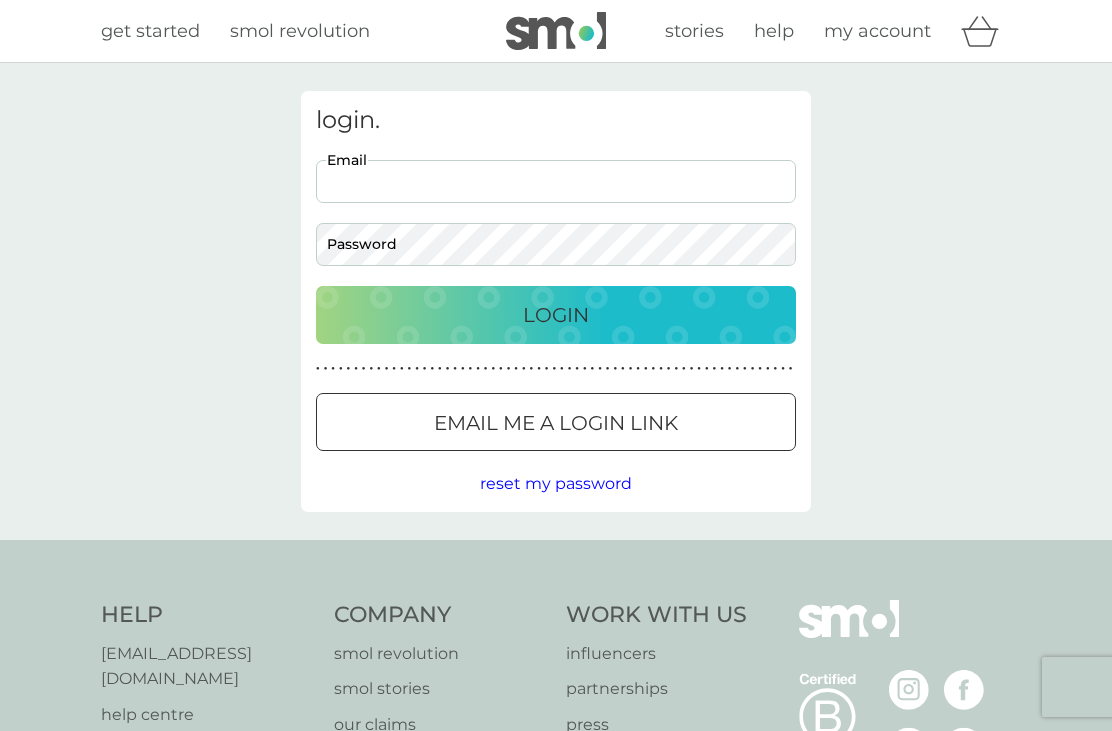 scroll, scrollTop: 0, scrollLeft: 0, axis: both 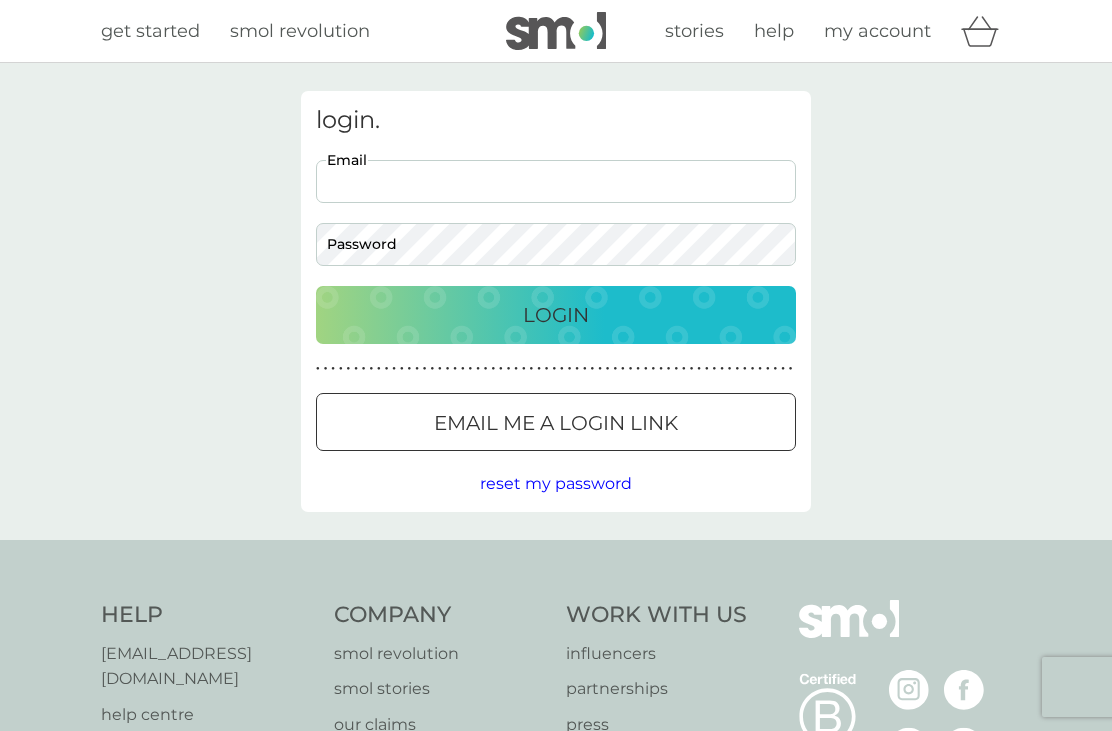 type on "[PERSON_NAME][EMAIL_ADDRESS][DOMAIN_NAME]" 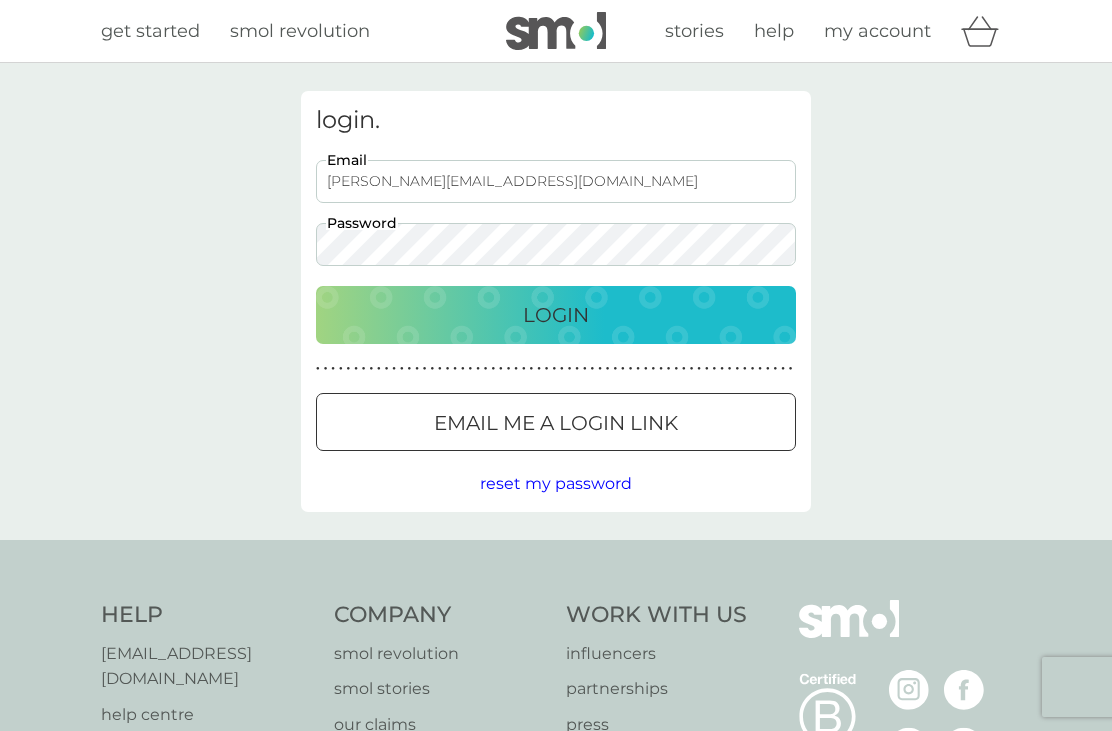 click on "Login" at bounding box center [556, 315] 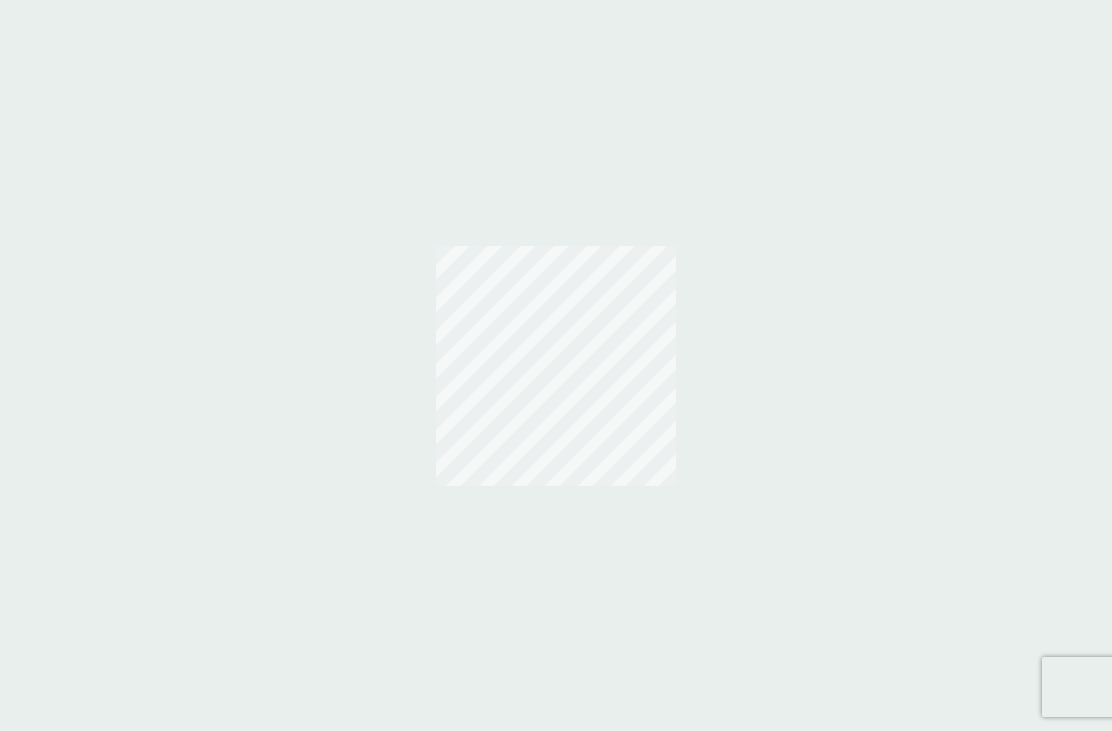 scroll, scrollTop: 0, scrollLeft: 0, axis: both 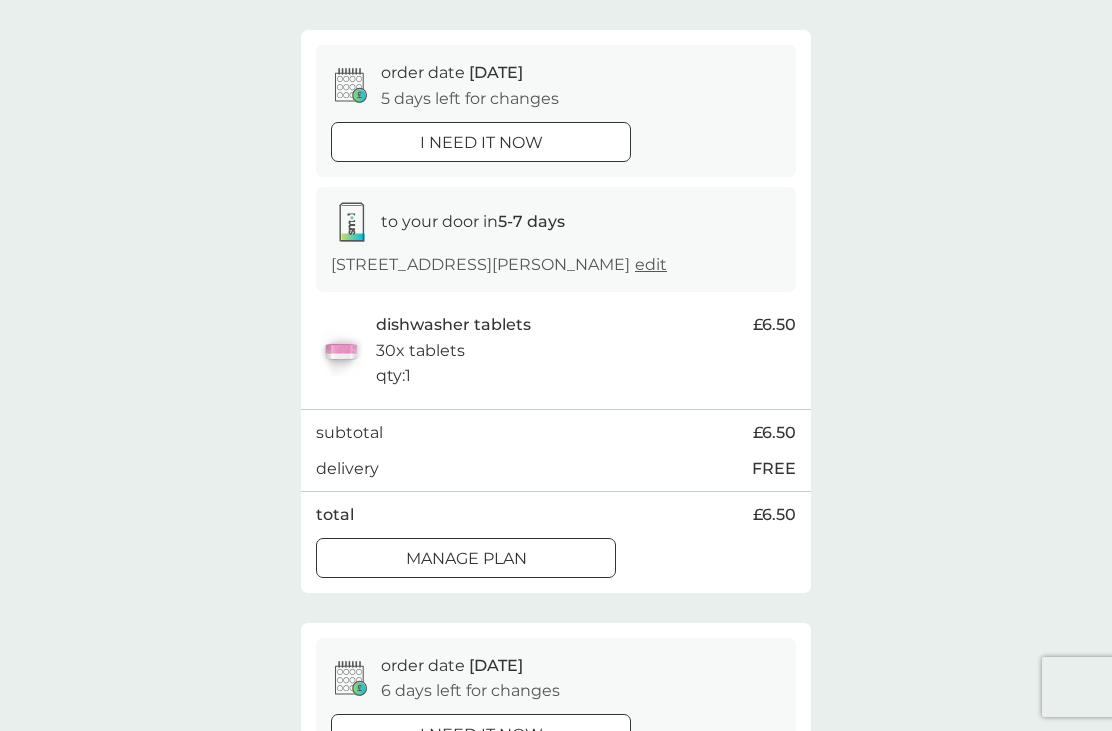 click on "Manage plan" at bounding box center [466, 559] 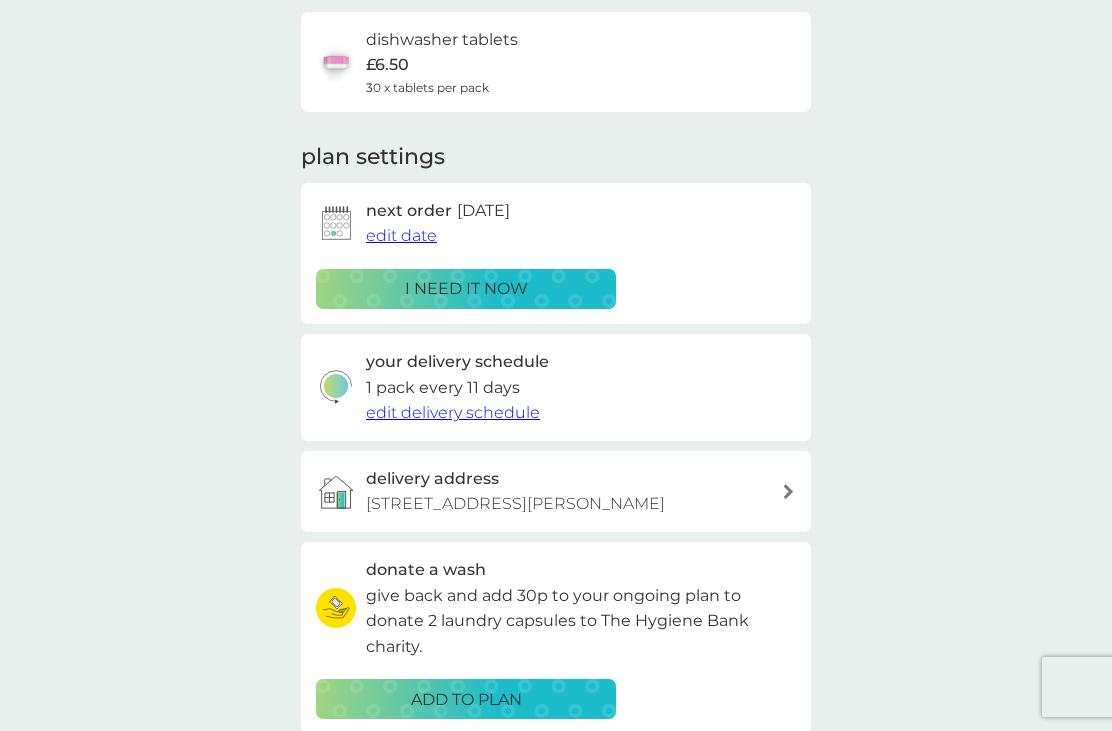scroll, scrollTop: 0, scrollLeft: 0, axis: both 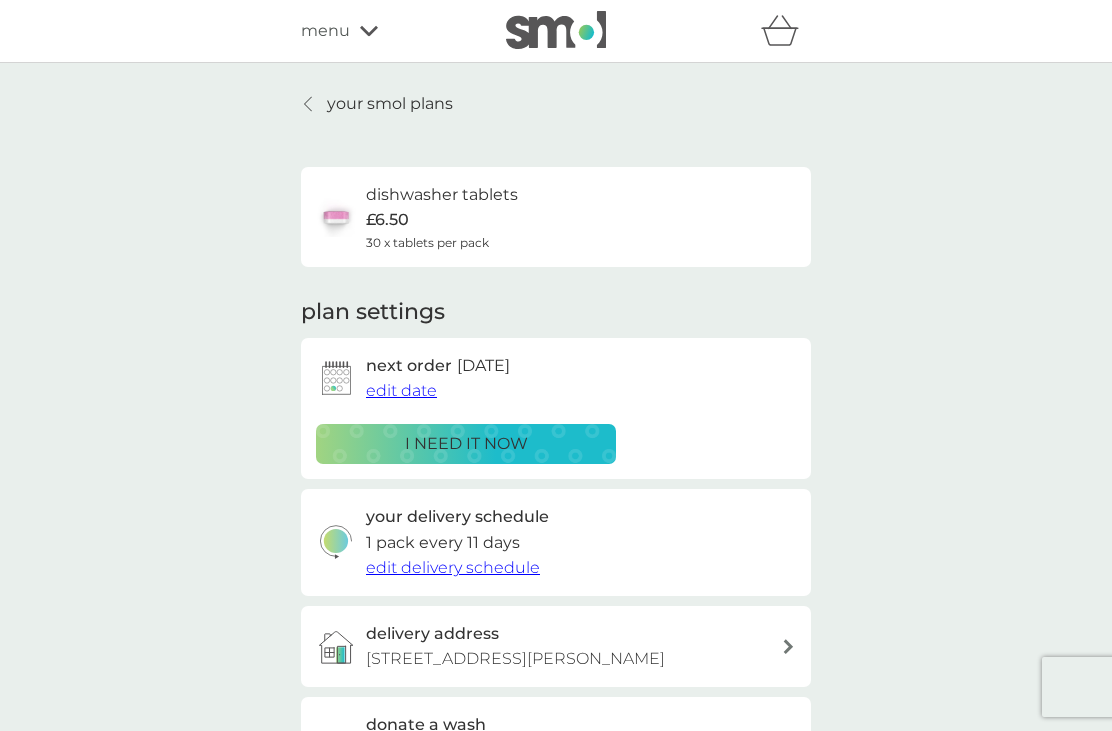 click on "edit date" at bounding box center (401, 390) 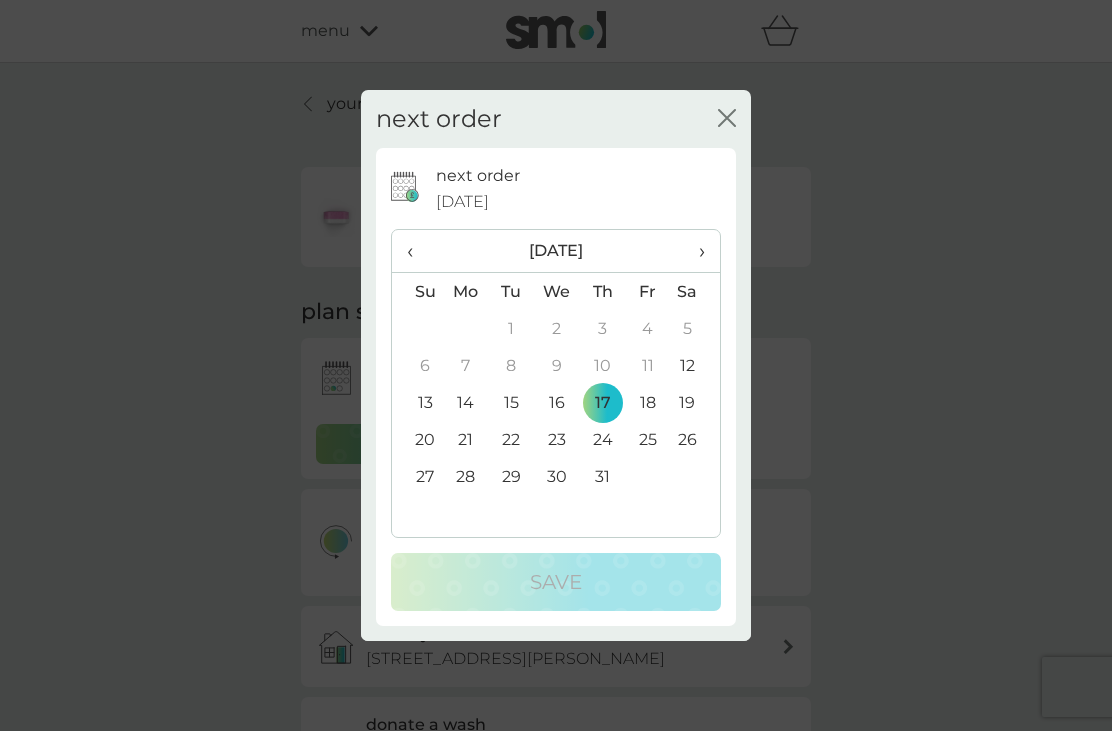click on "31" at bounding box center [602, 476] 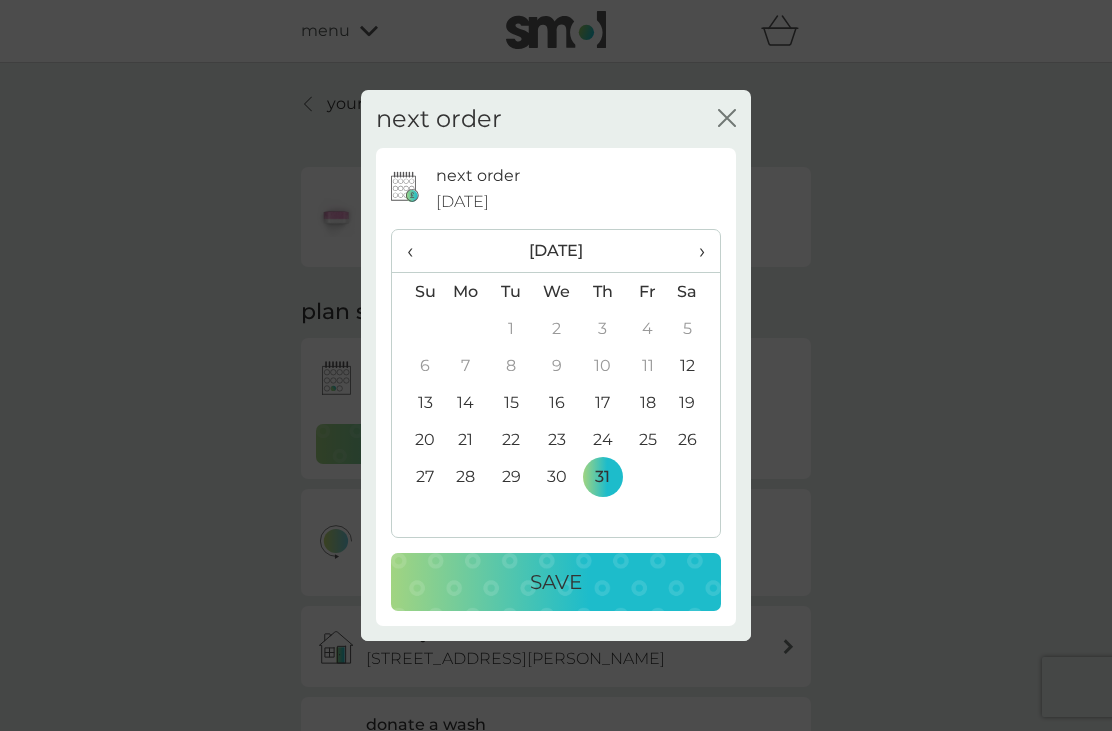 click on "Save" at bounding box center (556, 582) 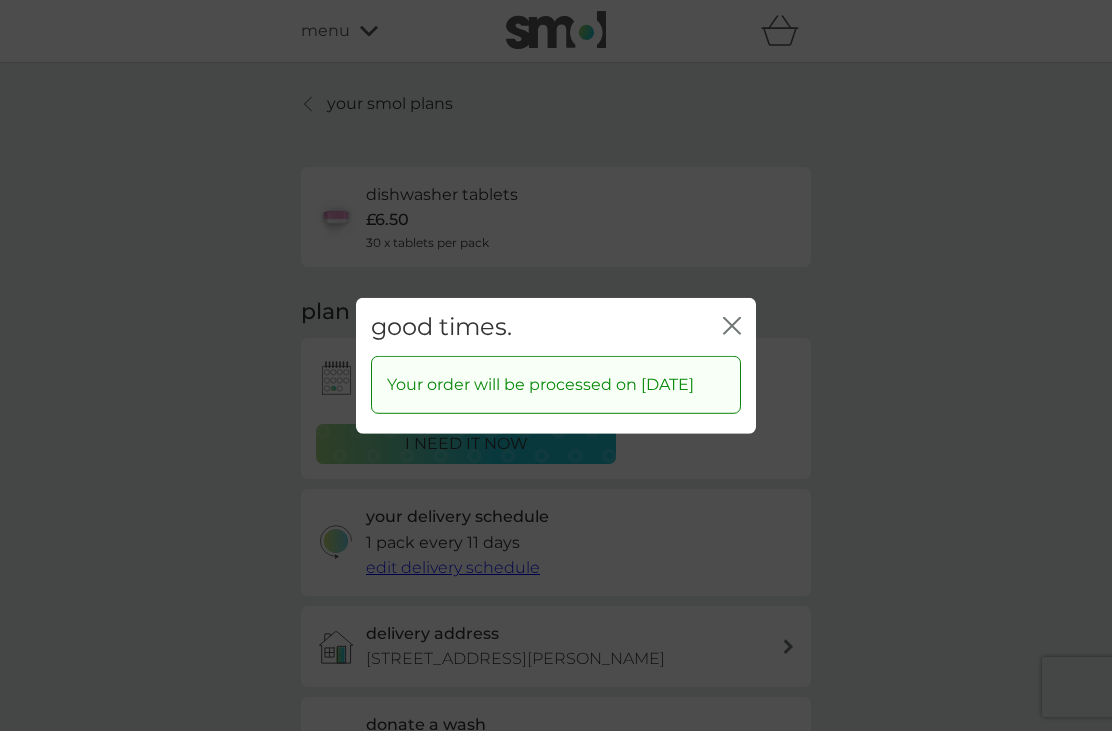 click 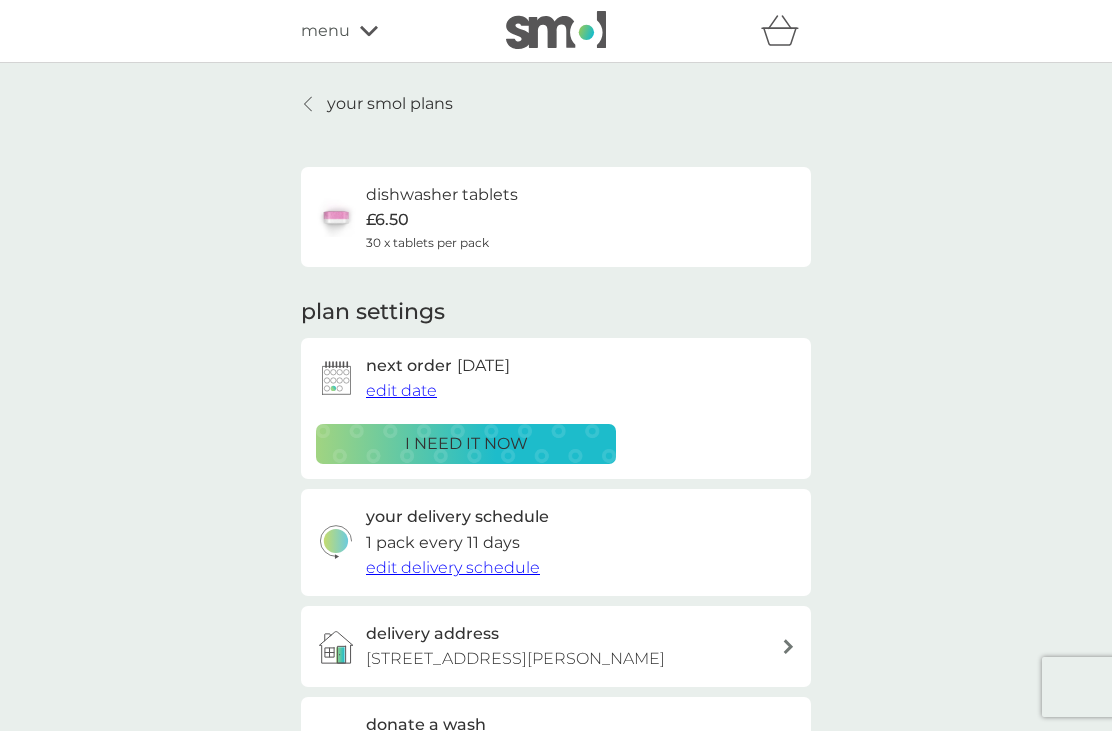 click on "your smol plans" at bounding box center [377, 104] 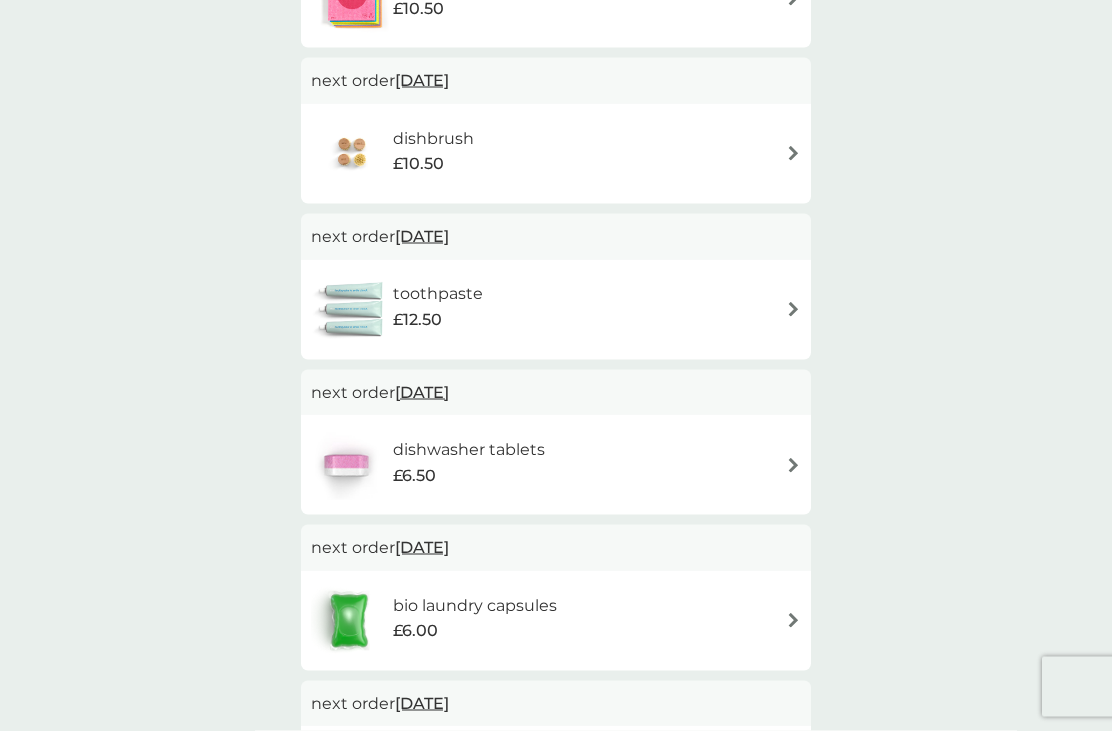 scroll, scrollTop: 675, scrollLeft: 0, axis: vertical 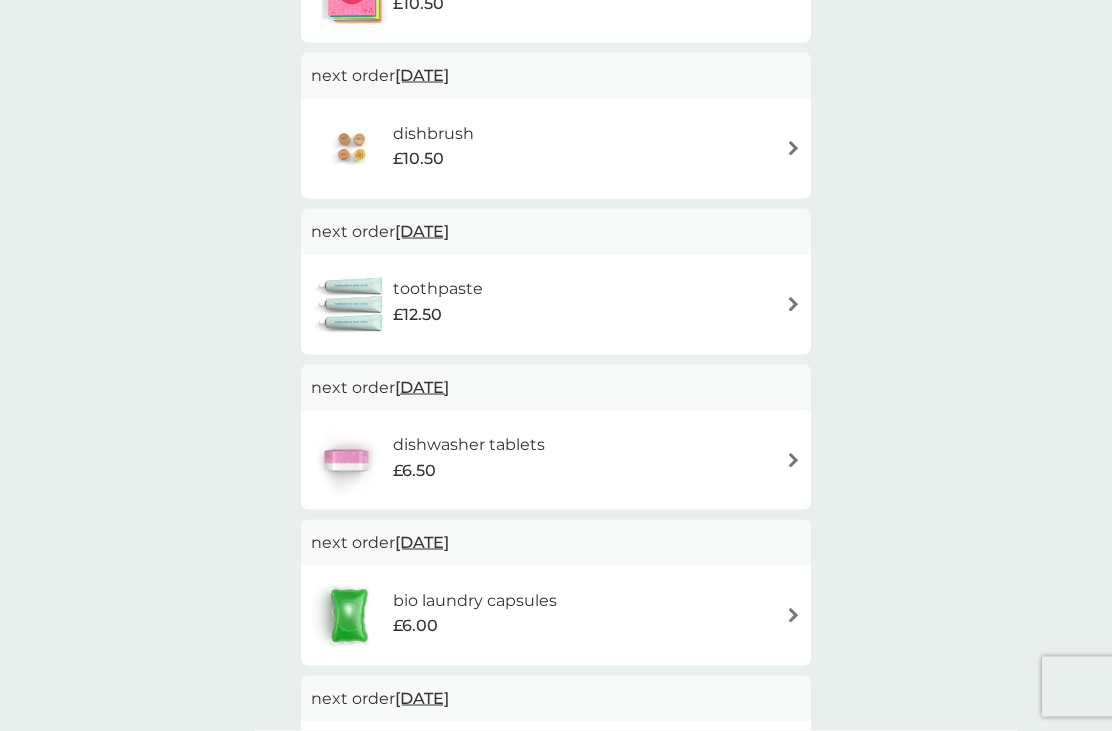 click on "27 Jul 2025" at bounding box center [422, 231] 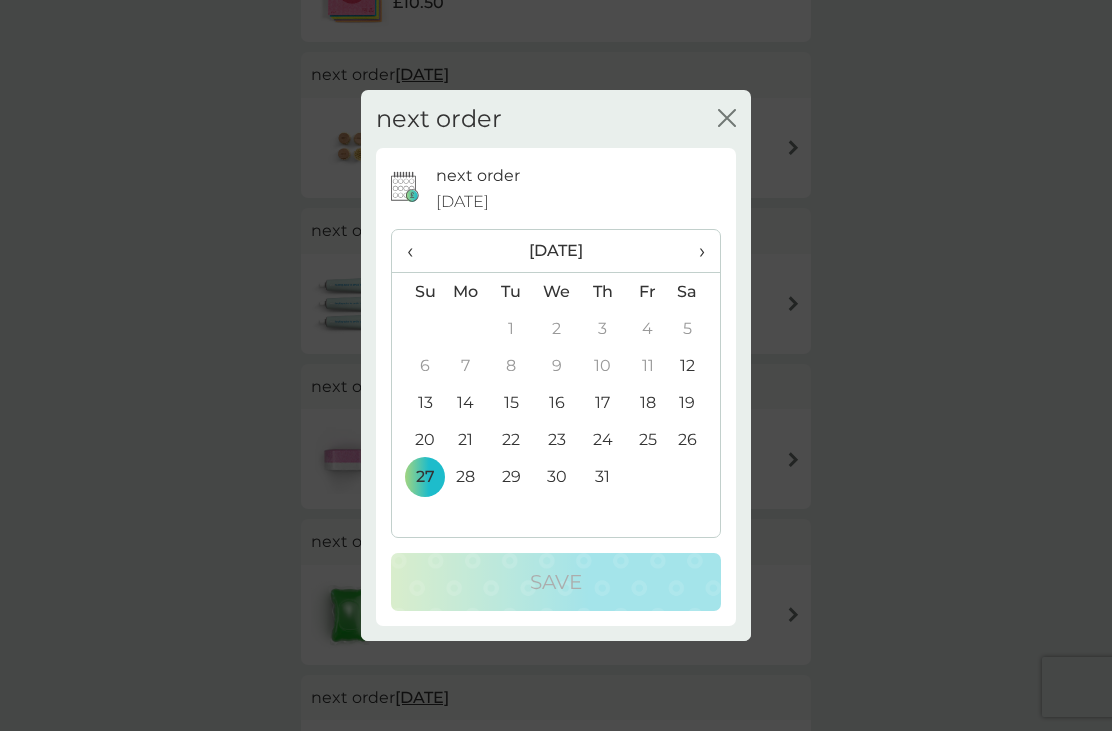 click on "14" at bounding box center (466, 402) 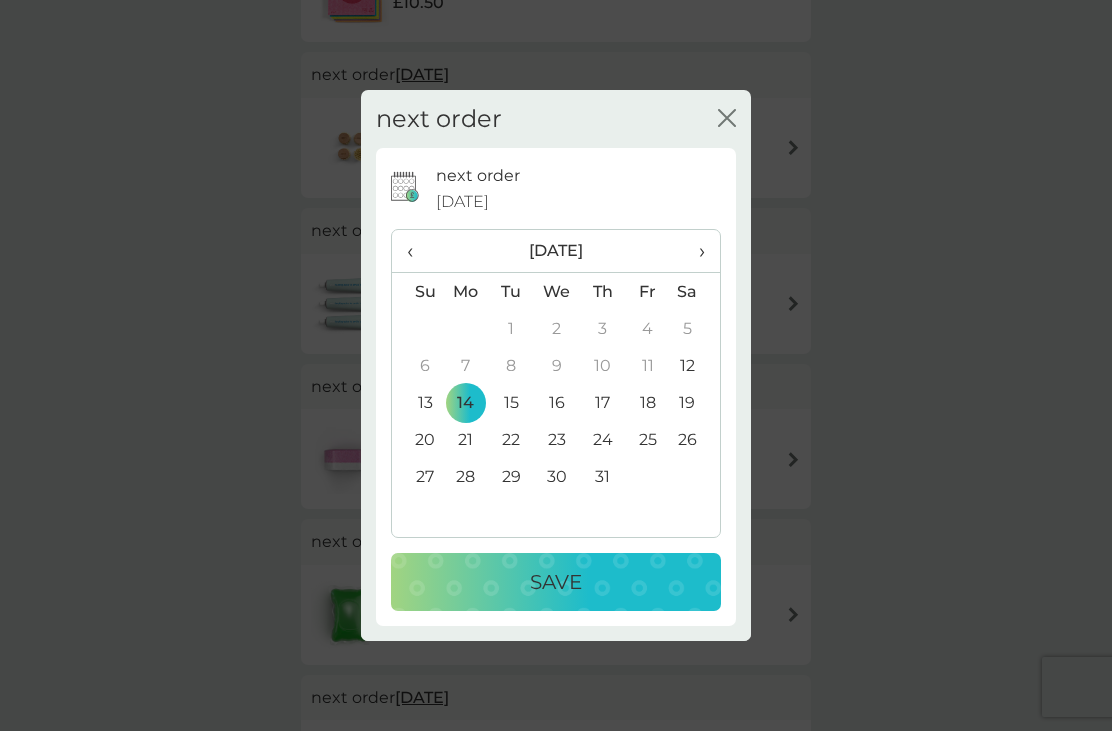click on "Save" at bounding box center (556, 582) 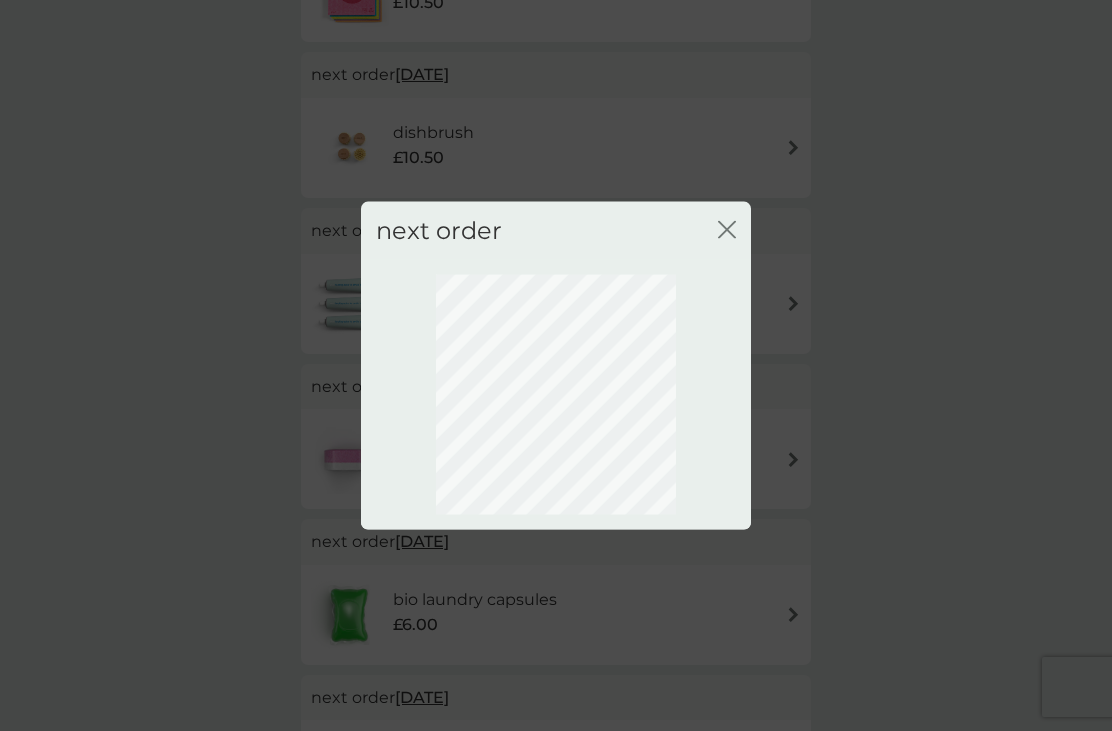scroll, scrollTop: 42, scrollLeft: 0, axis: vertical 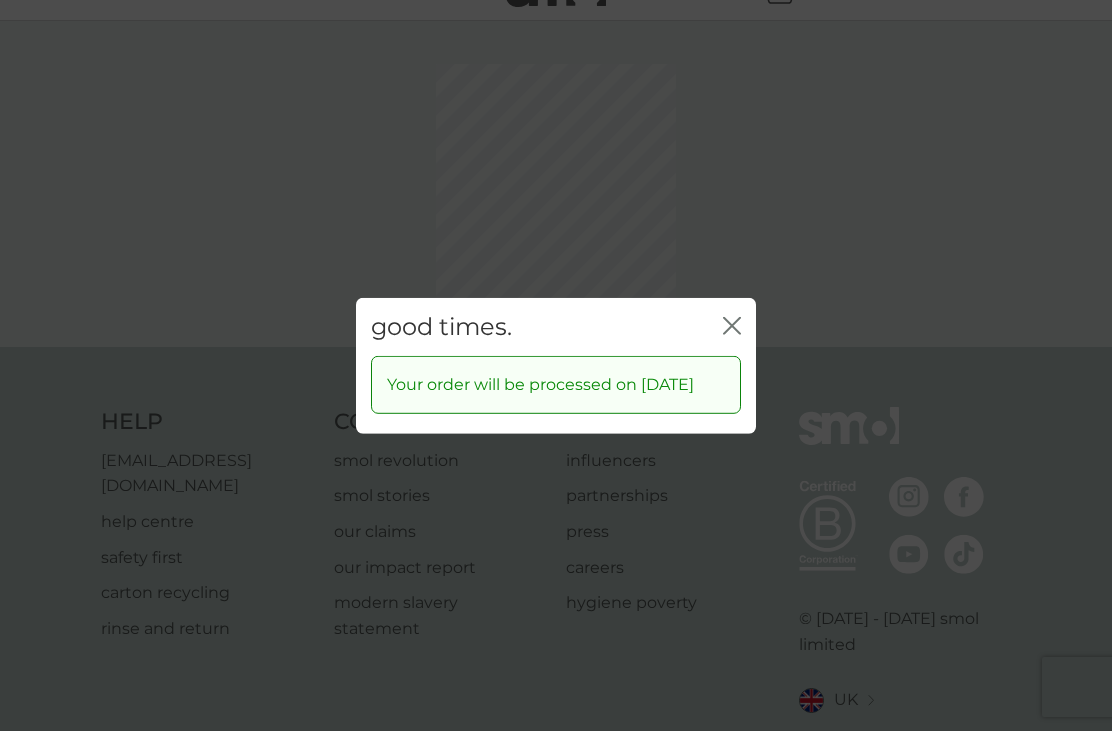 click on "good times. close" at bounding box center (556, 326) 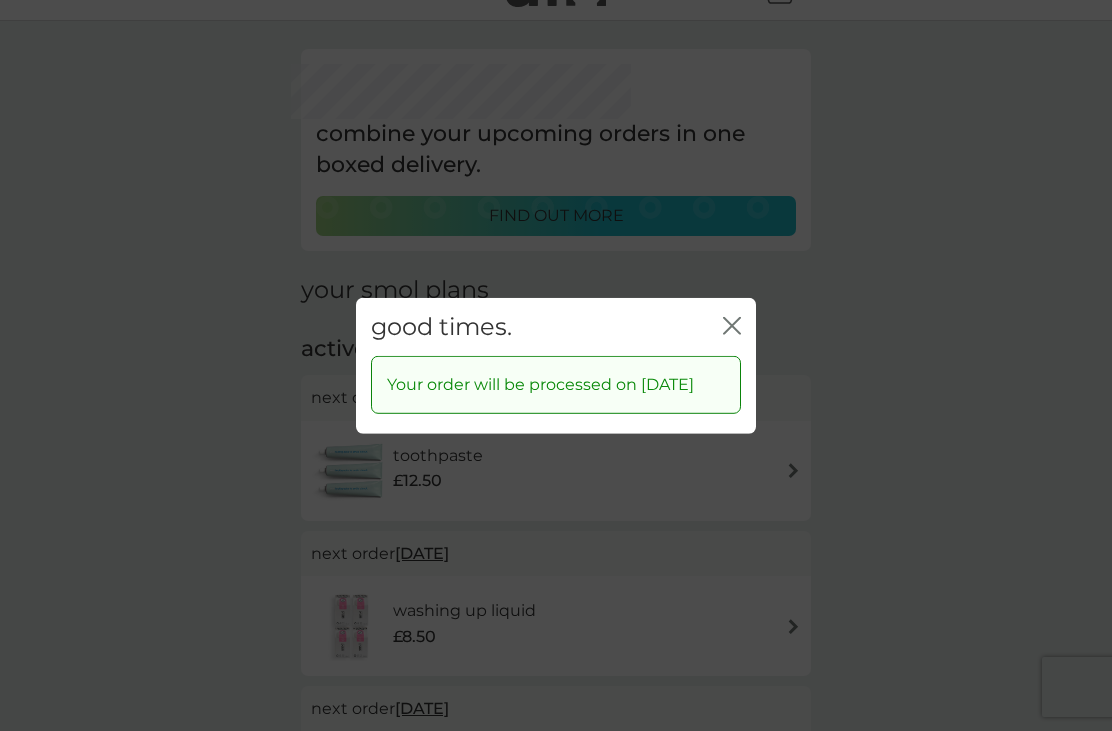 click on "close" 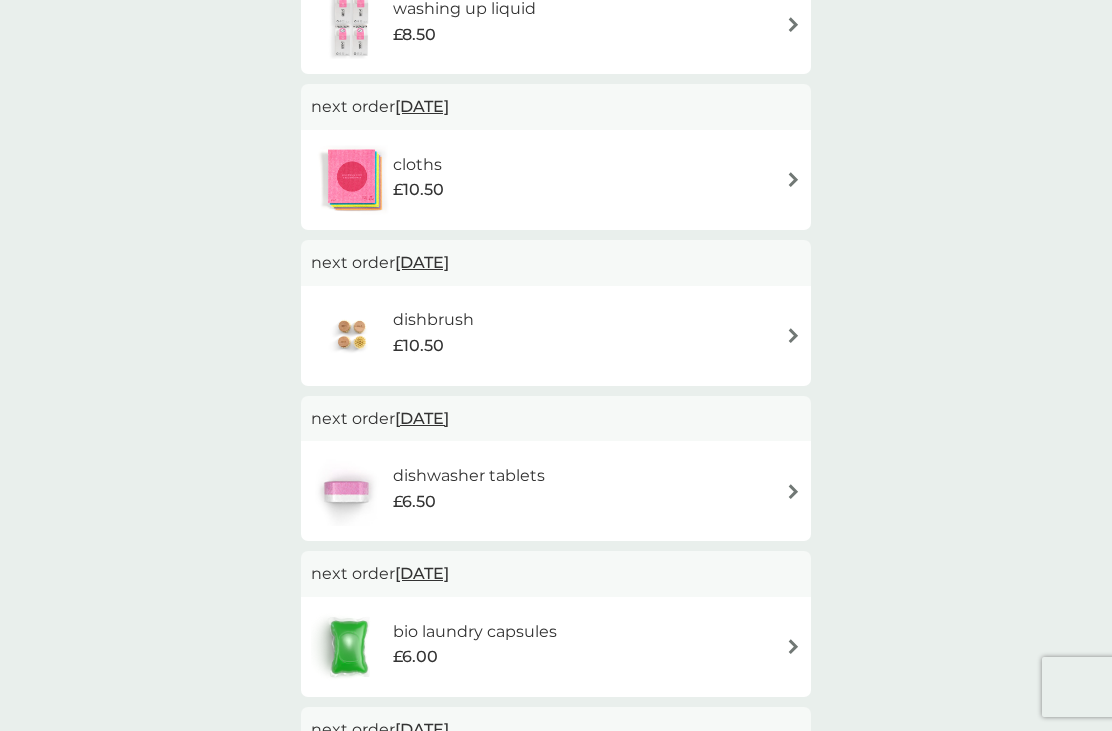 scroll, scrollTop: 650, scrollLeft: 0, axis: vertical 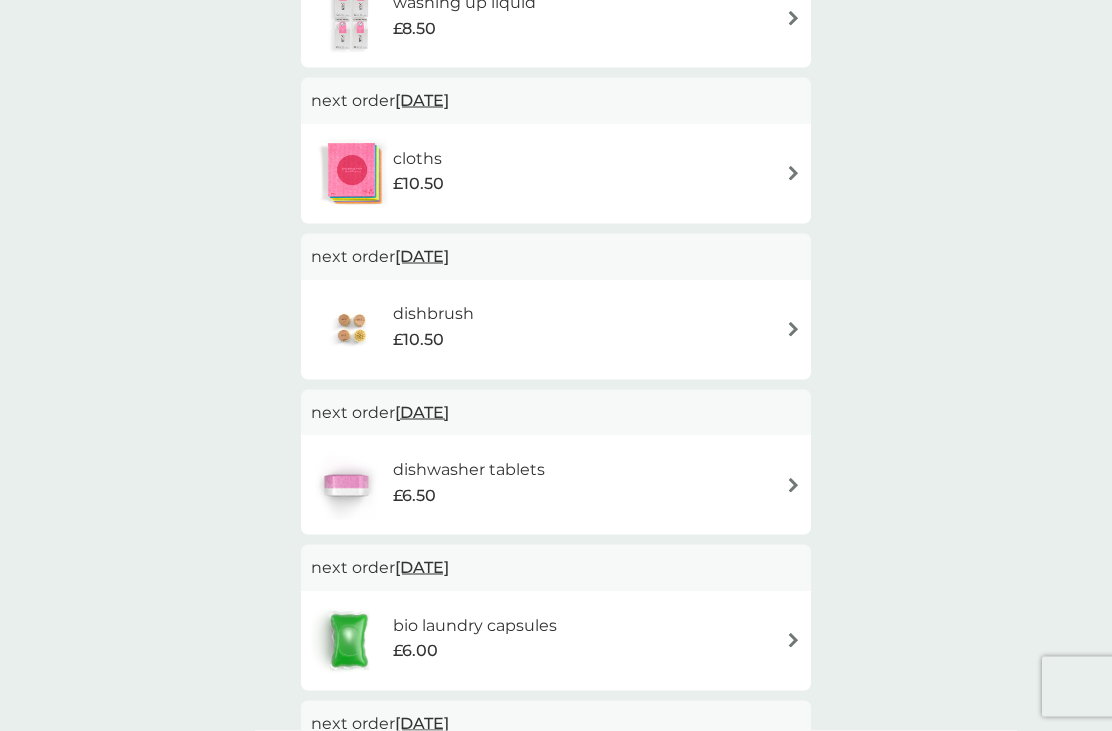 click on "bio laundry capsules £6.00" at bounding box center (485, 641) 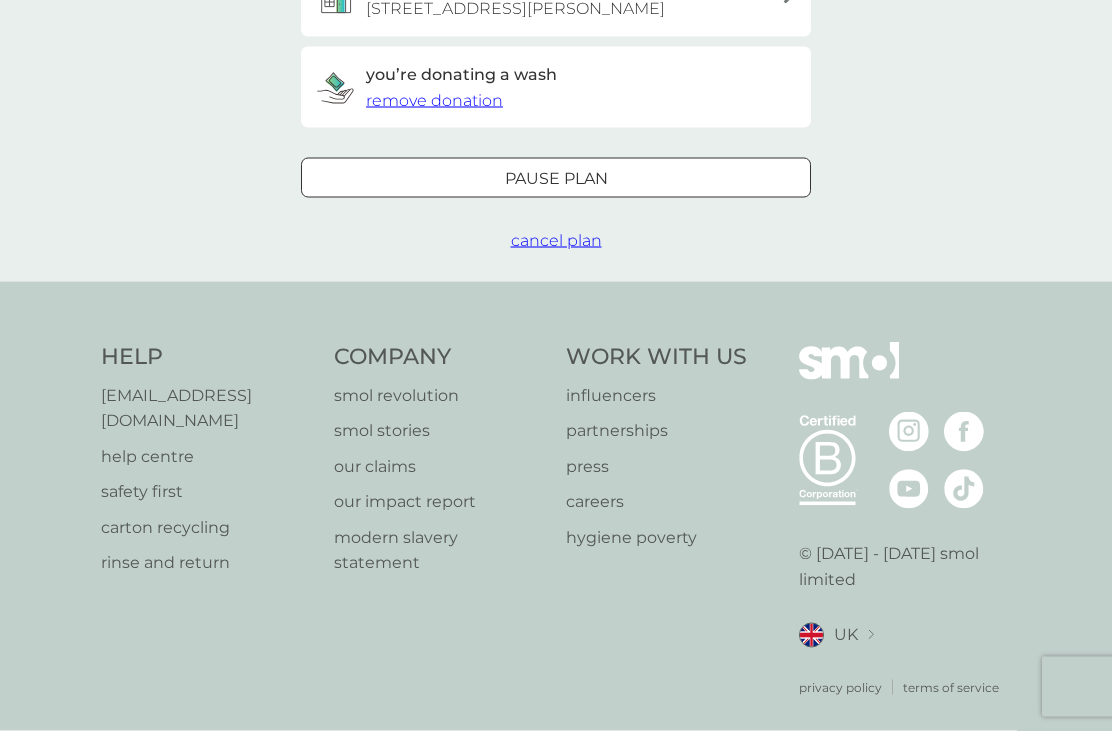 scroll, scrollTop: 0, scrollLeft: 0, axis: both 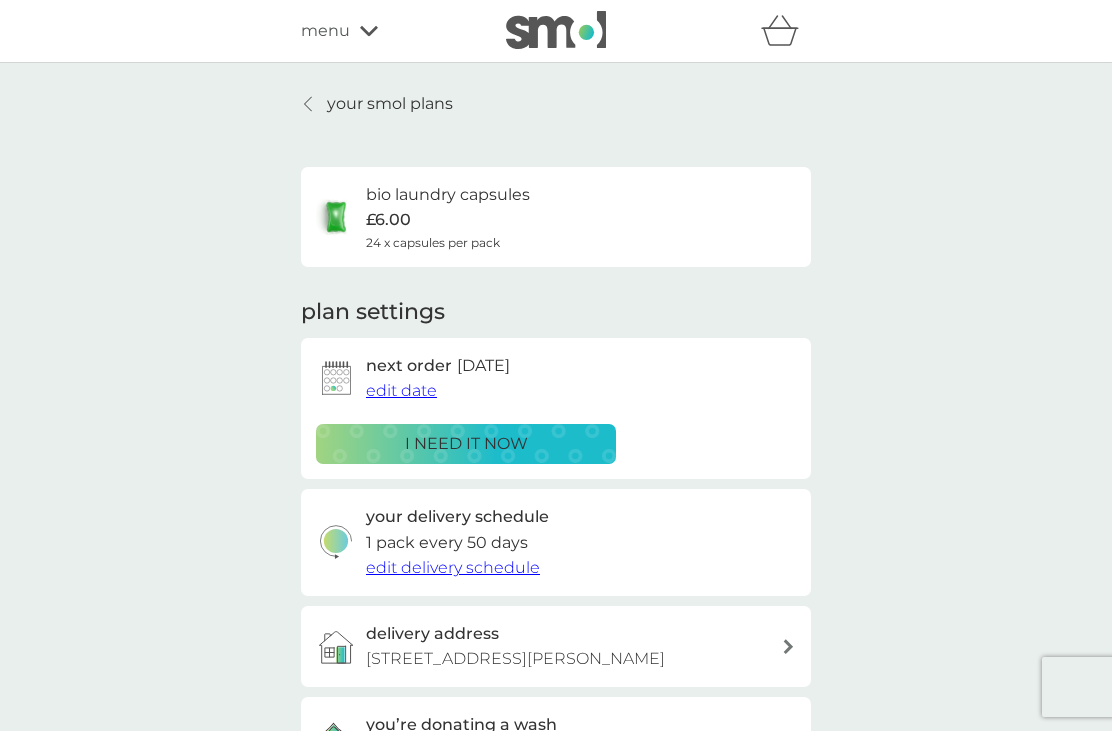 click on "edit date" at bounding box center (401, 390) 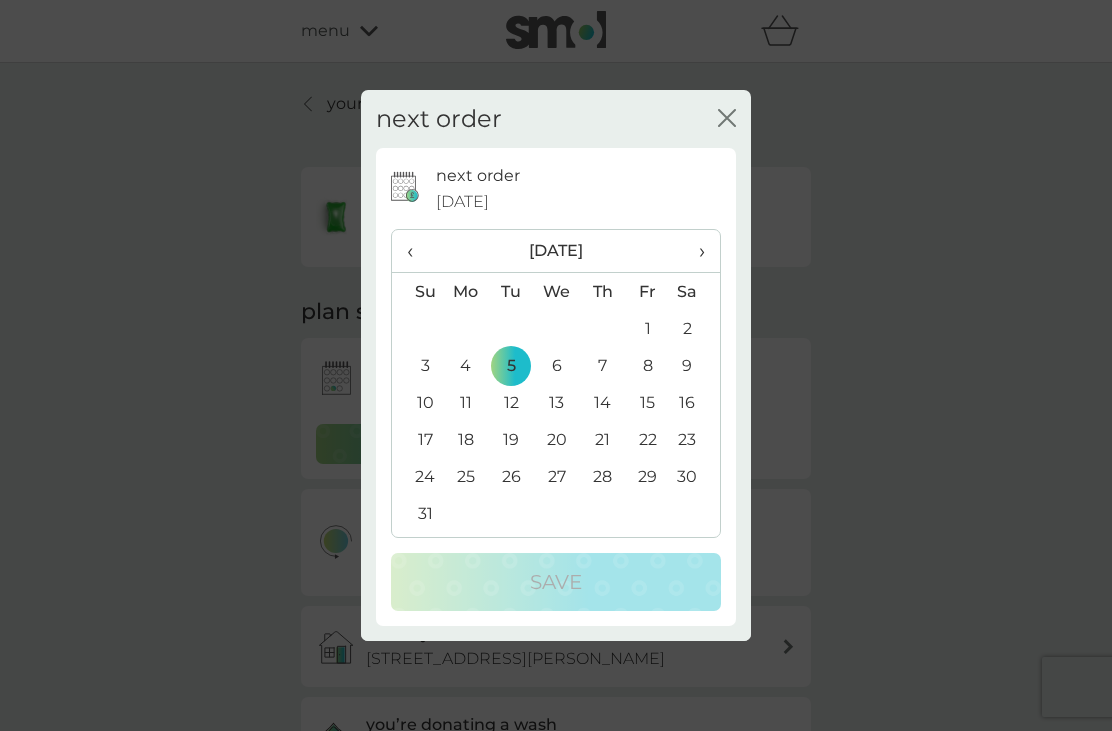 click on "‹" at bounding box center (417, 251) 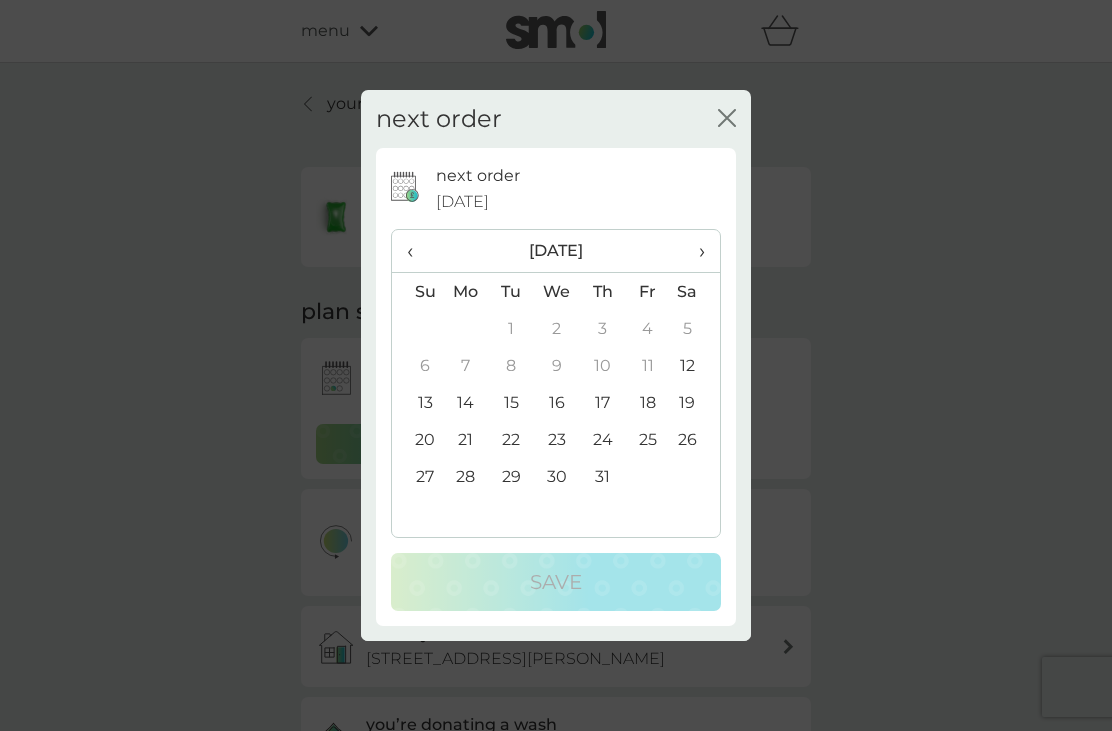 click on "14" at bounding box center (466, 402) 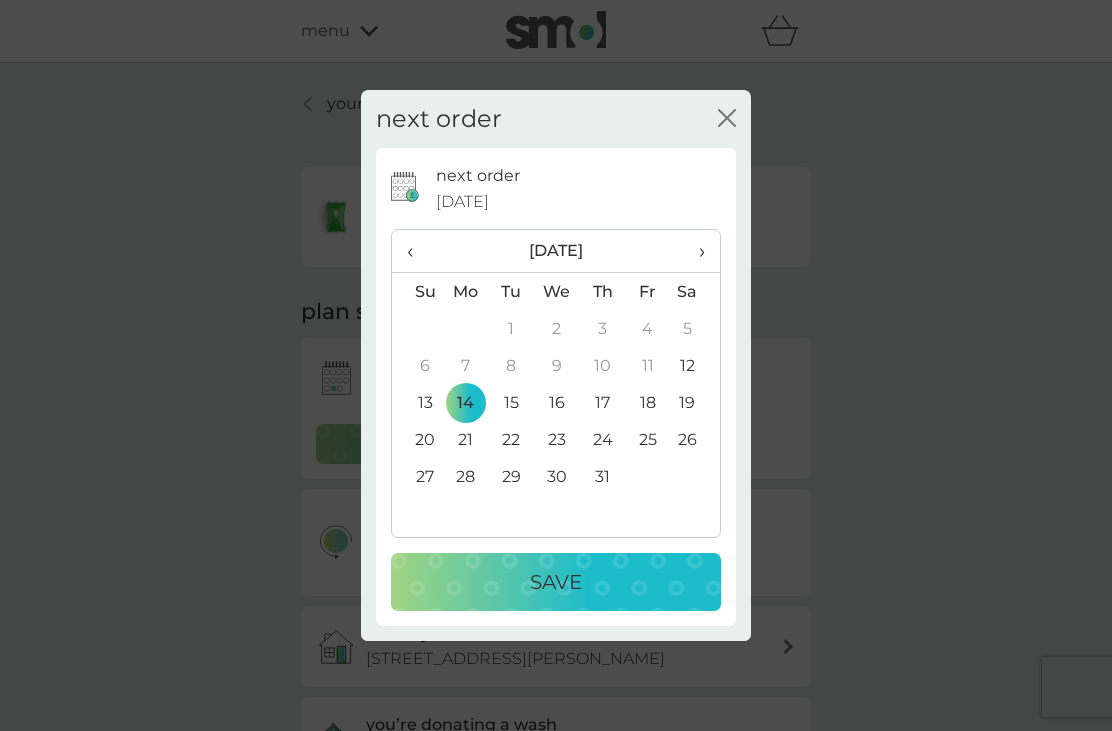 click on "Save" at bounding box center [556, 582] 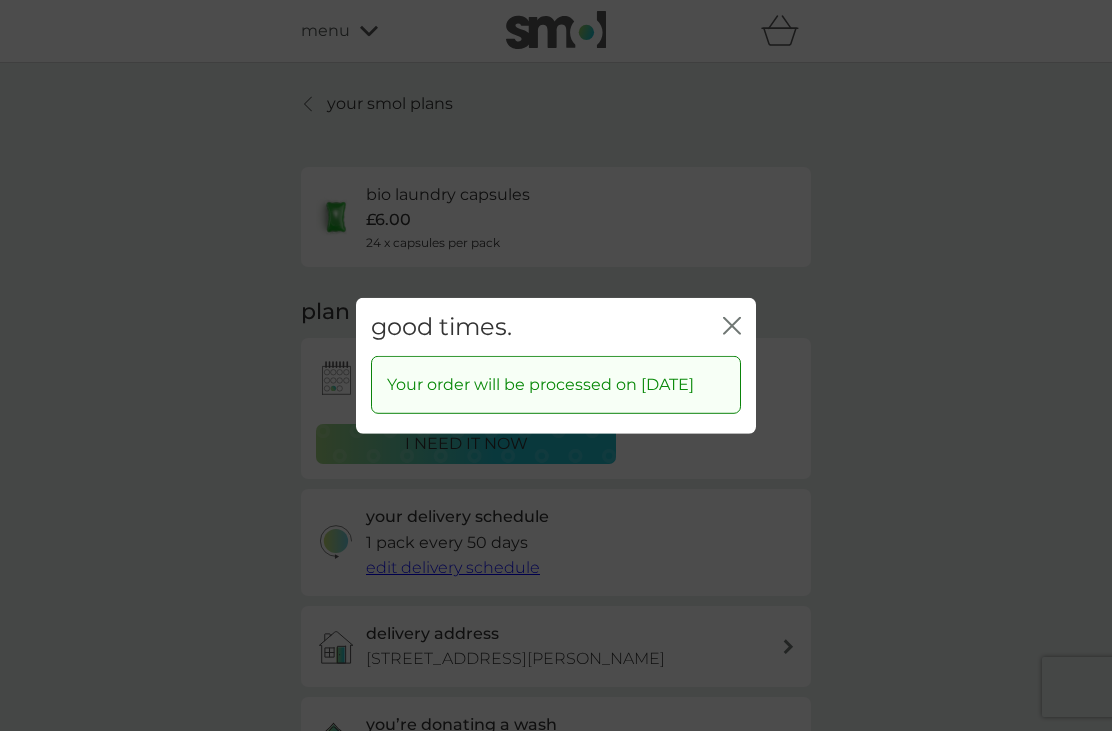click on "close" 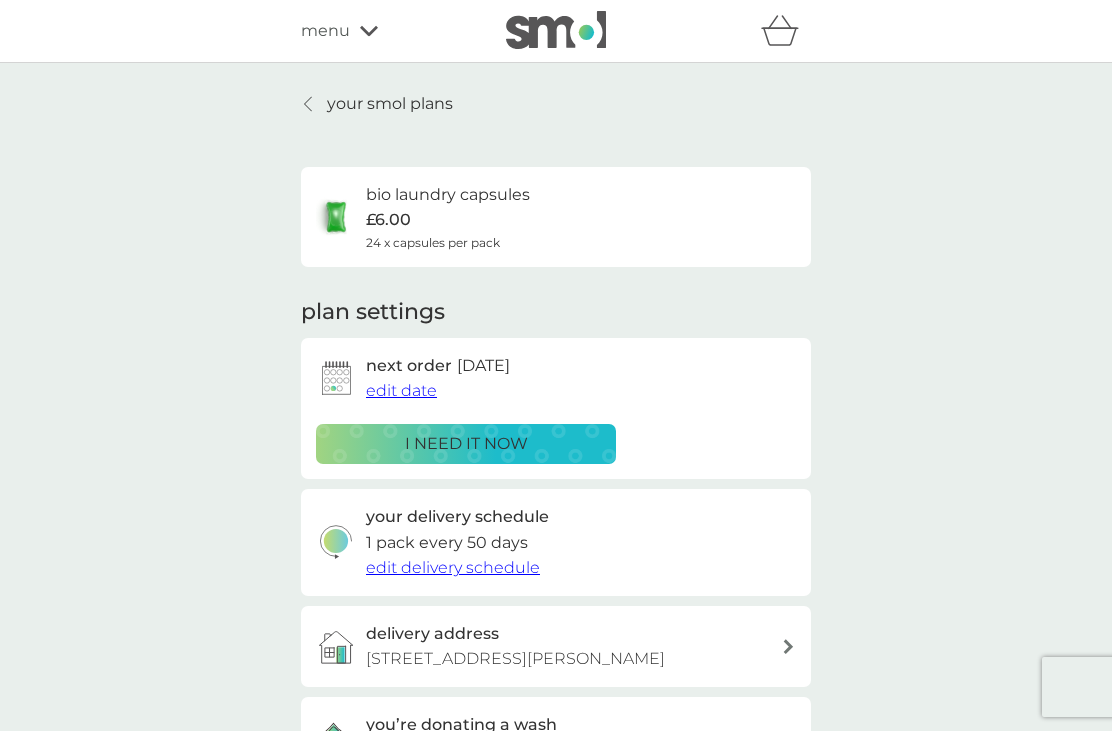 click on "your smol plans" at bounding box center (377, 104) 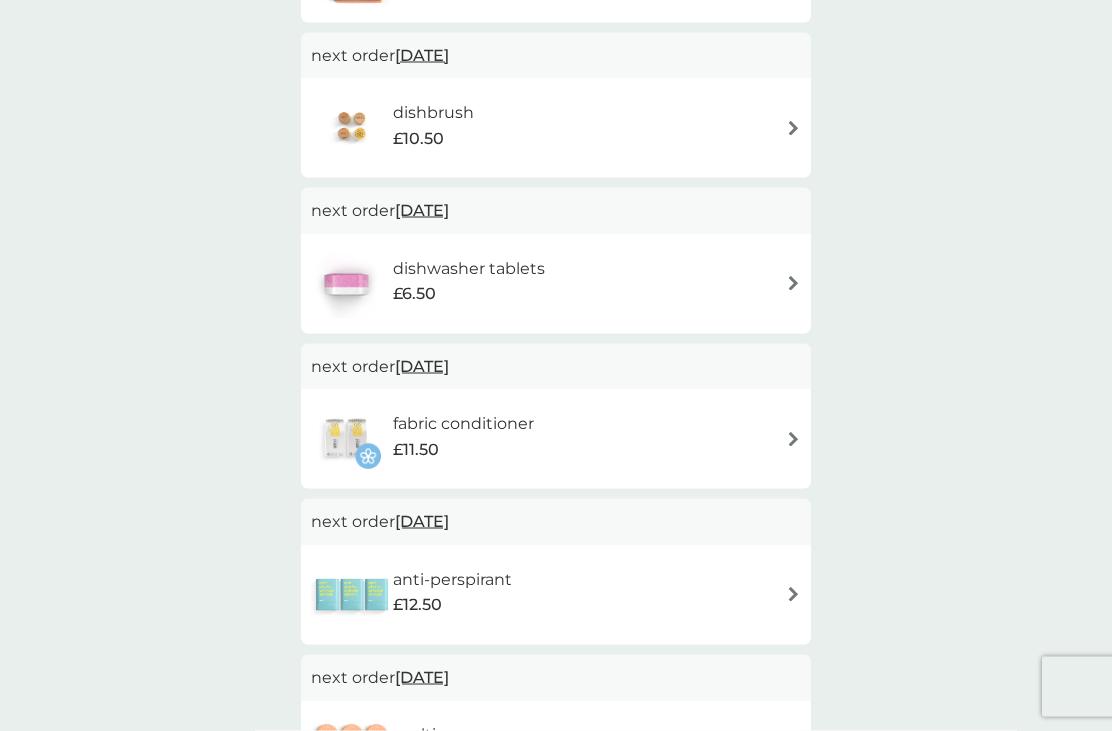 scroll, scrollTop: 1055, scrollLeft: 0, axis: vertical 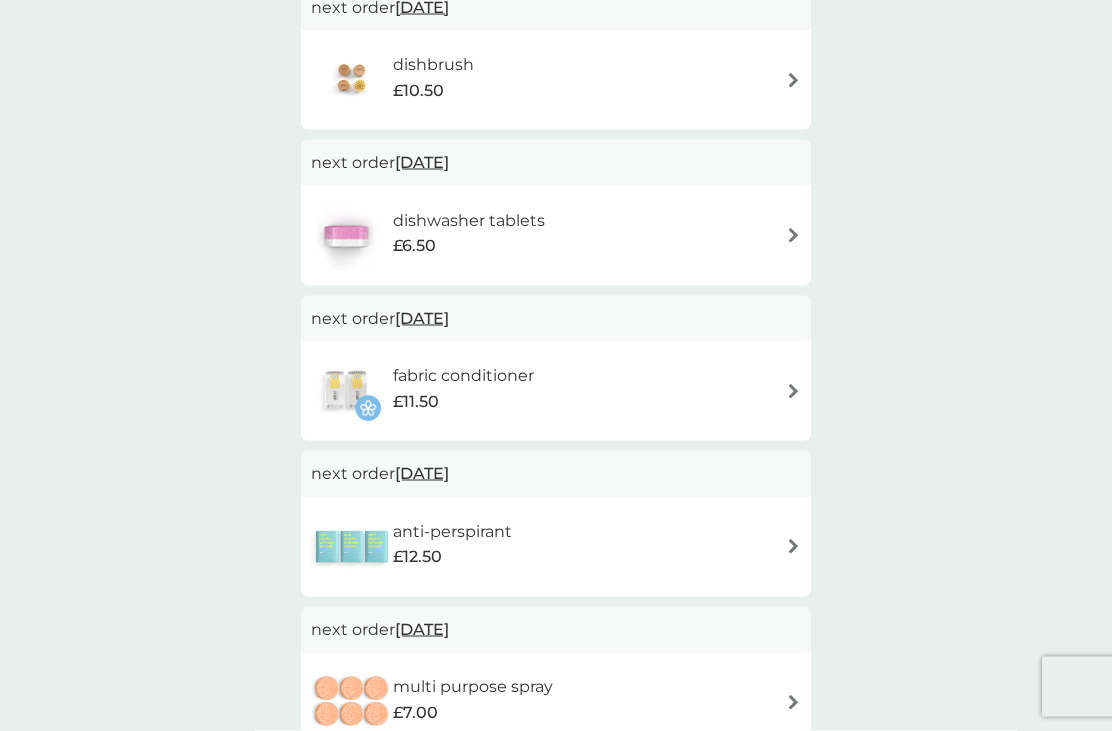 click on "8 Sep 2025" at bounding box center (422, 473) 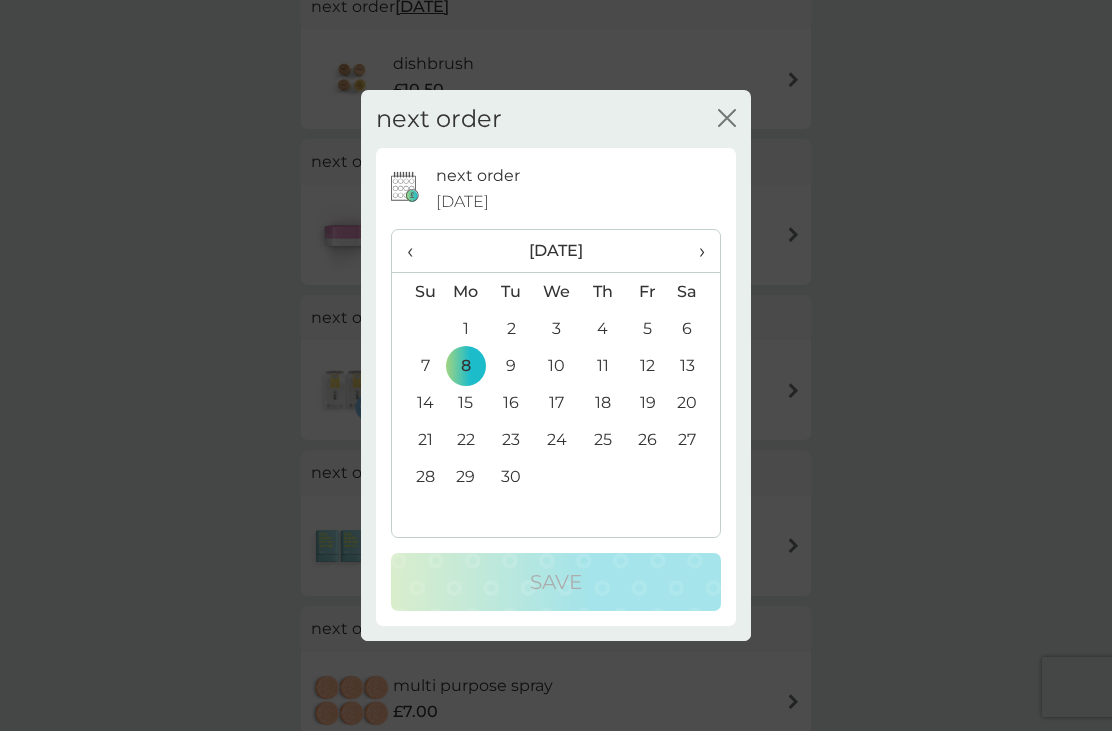 click on "‹" at bounding box center [417, 251] 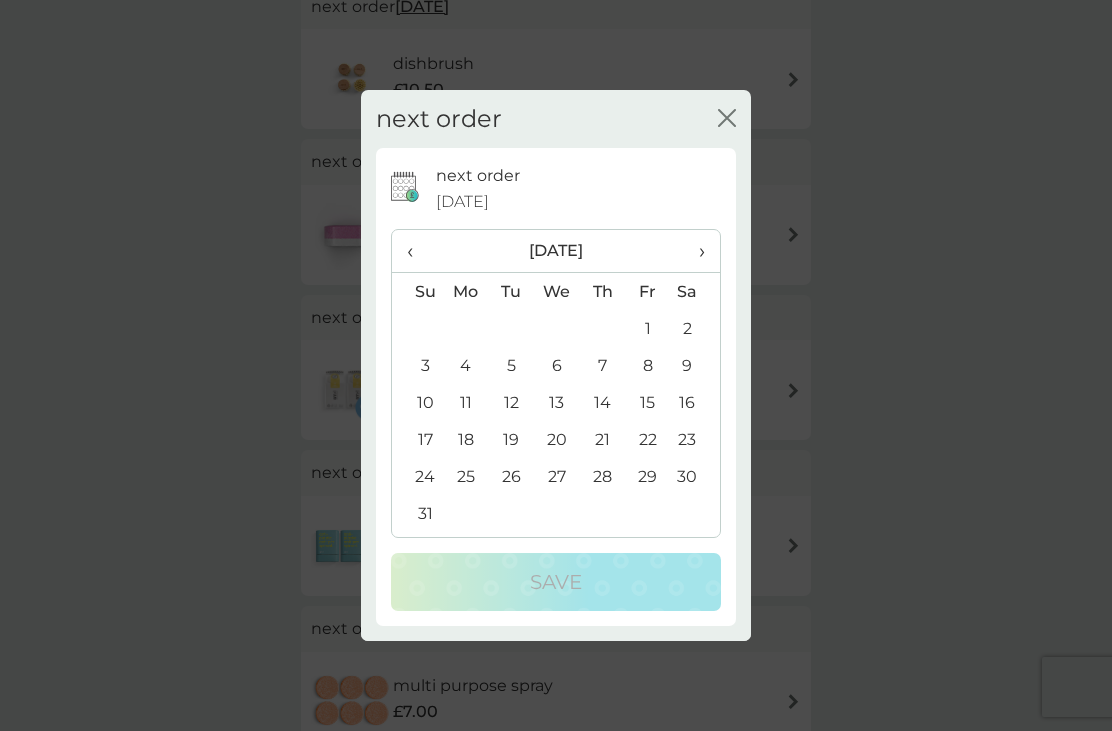click on "‹" at bounding box center [417, 251] 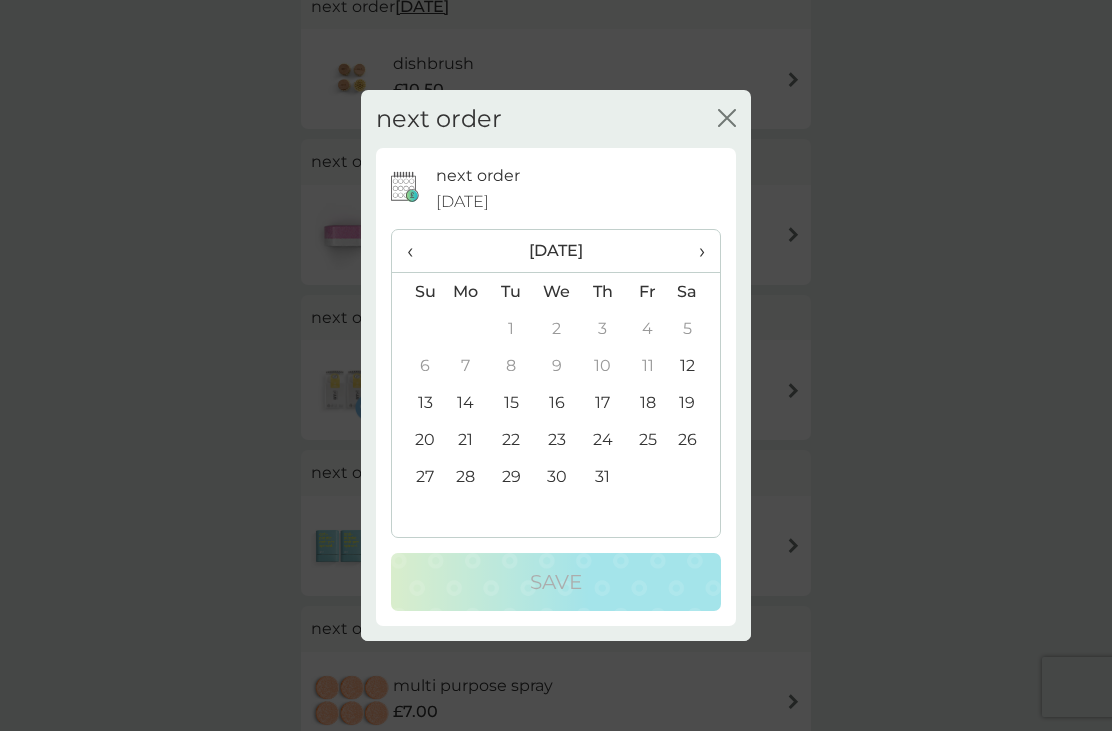 click on "14" at bounding box center (466, 402) 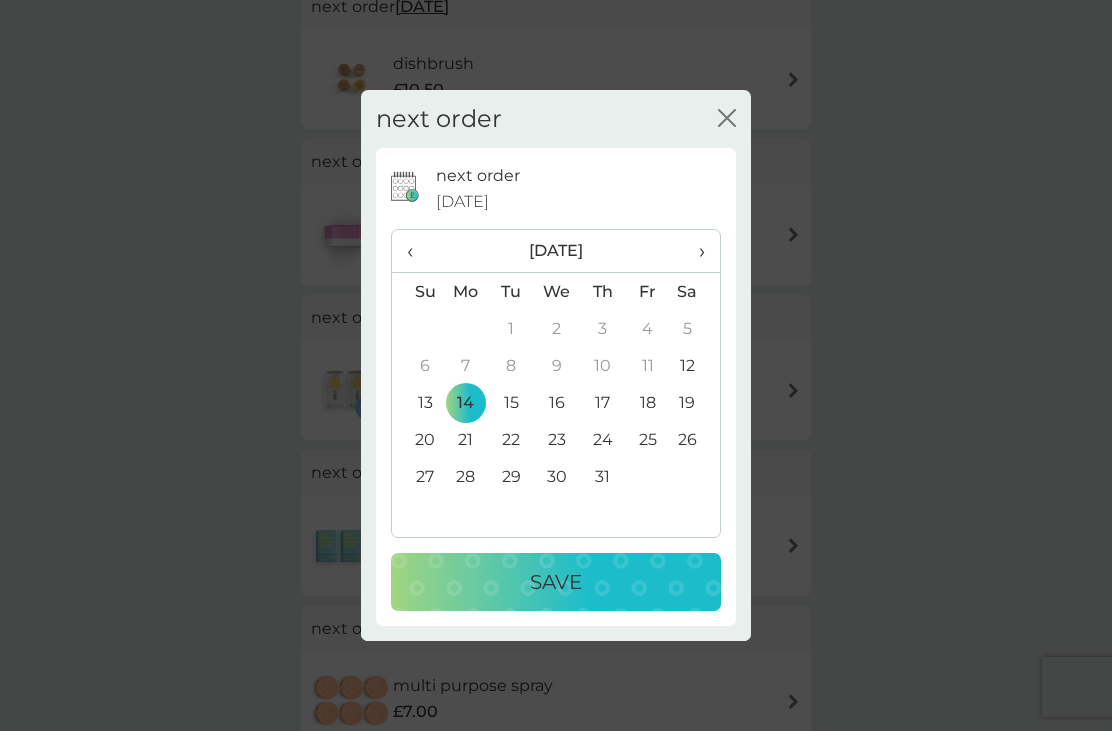 click on "Save" at bounding box center [556, 582] 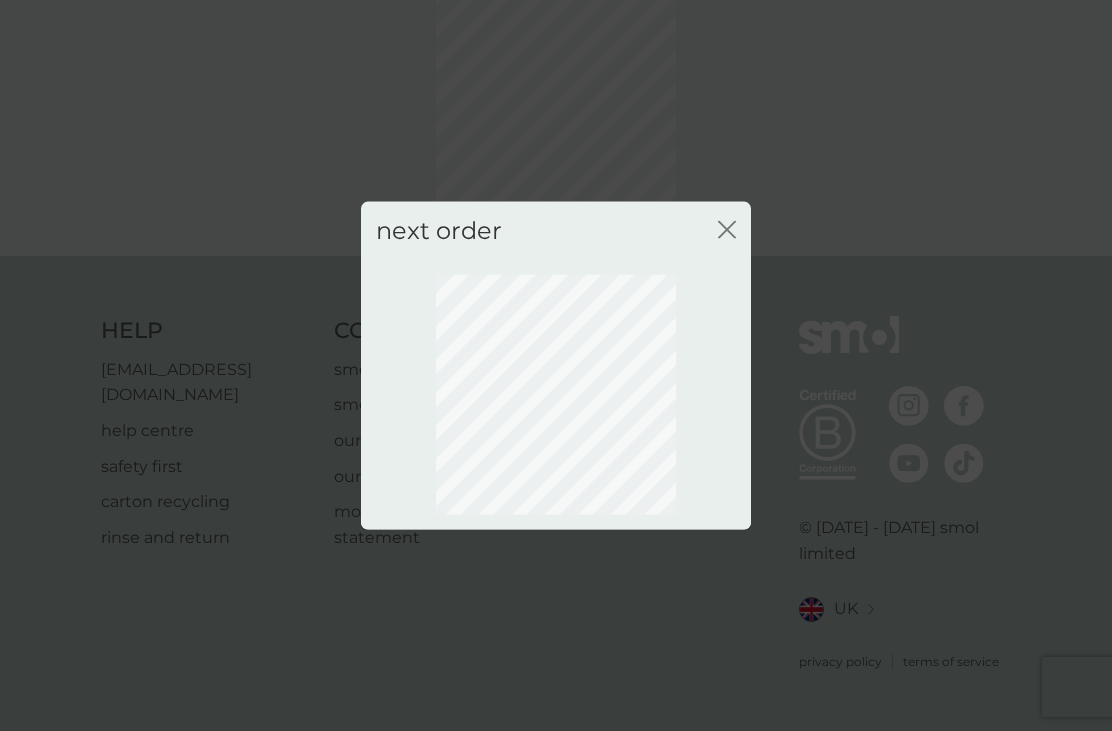 scroll, scrollTop: 42, scrollLeft: 0, axis: vertical 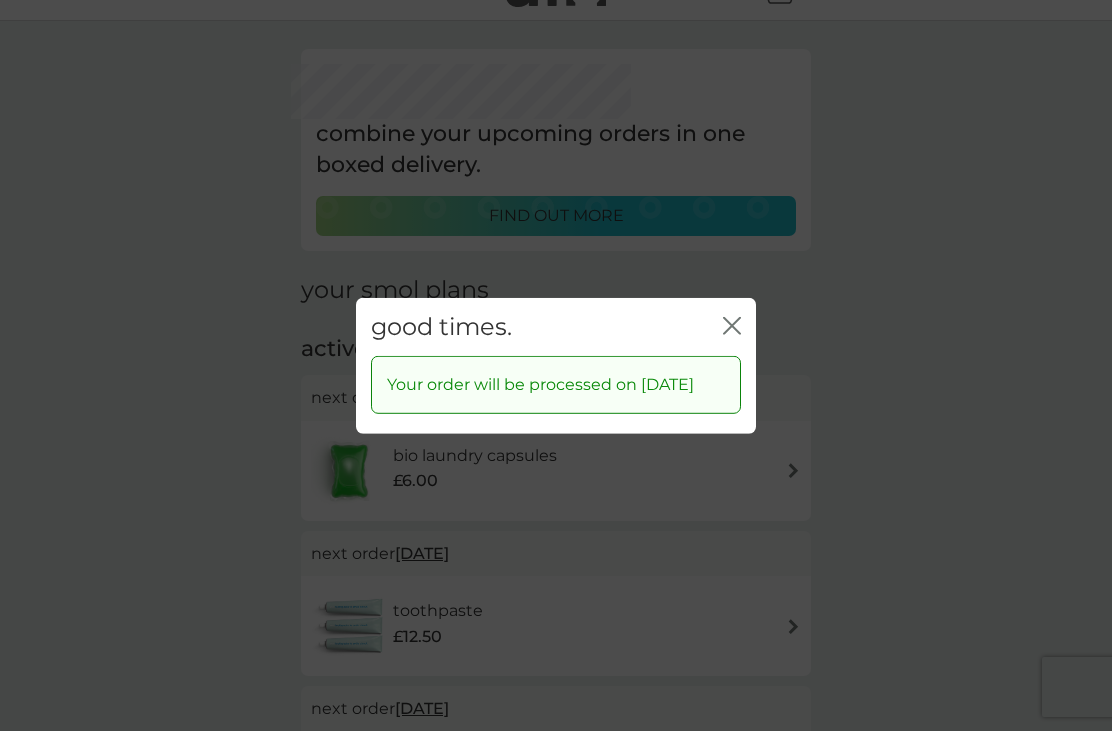 click on "close" 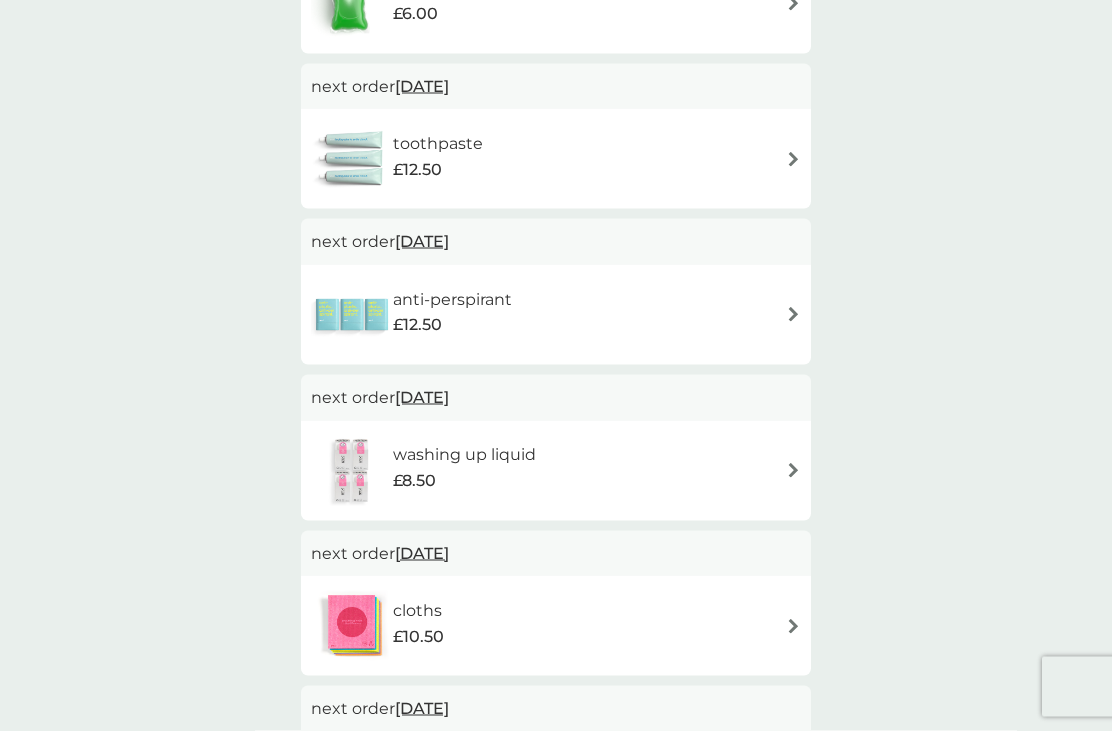scroll, scrollTop: 490, scrollLeft: 0, axis: vertical 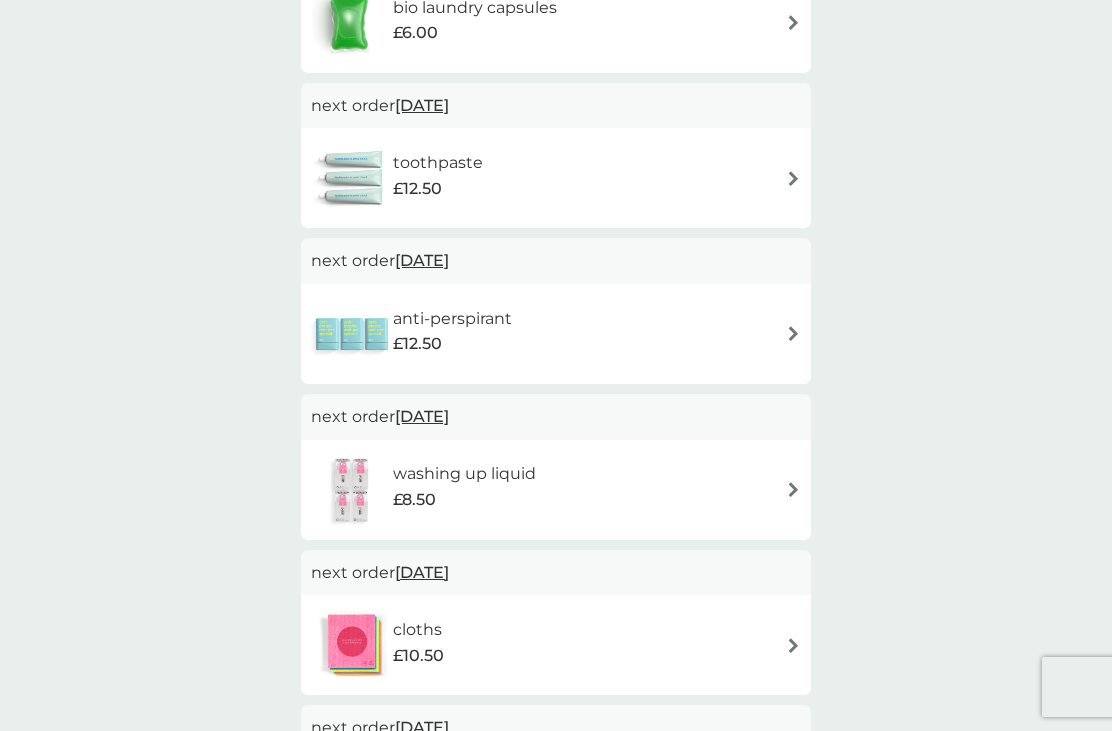 click on "18 Jul 2025" at bounding box center [422, 416] 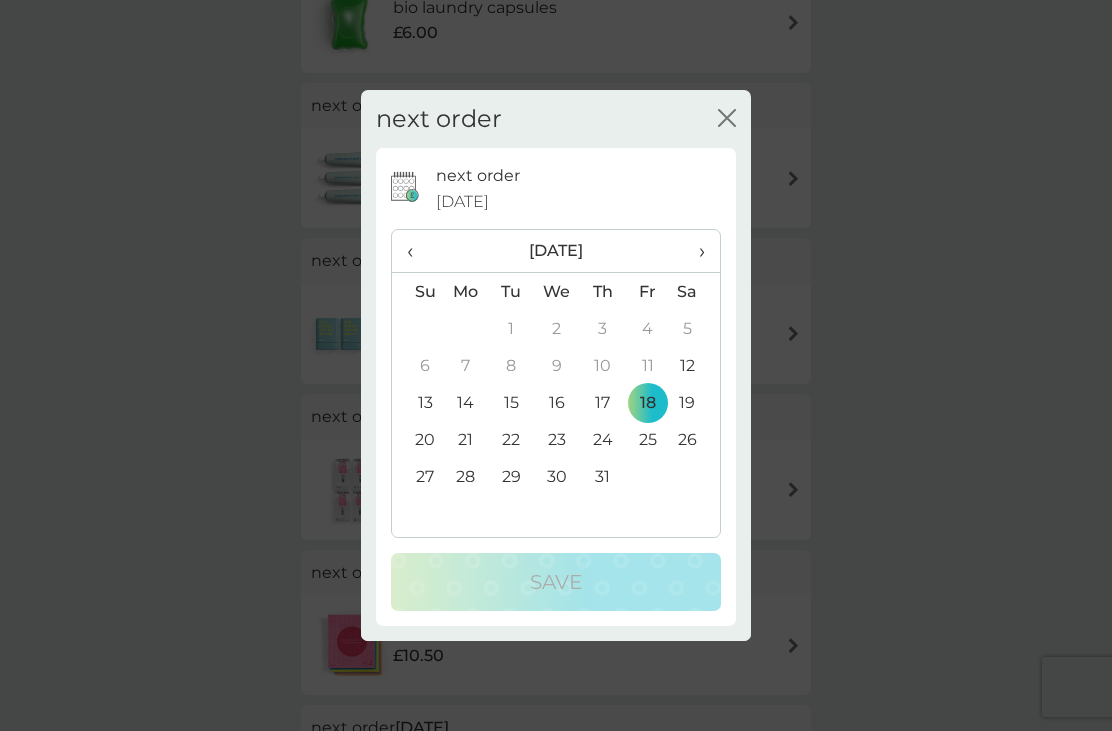 click on "14" at bounding box center [466, 402] 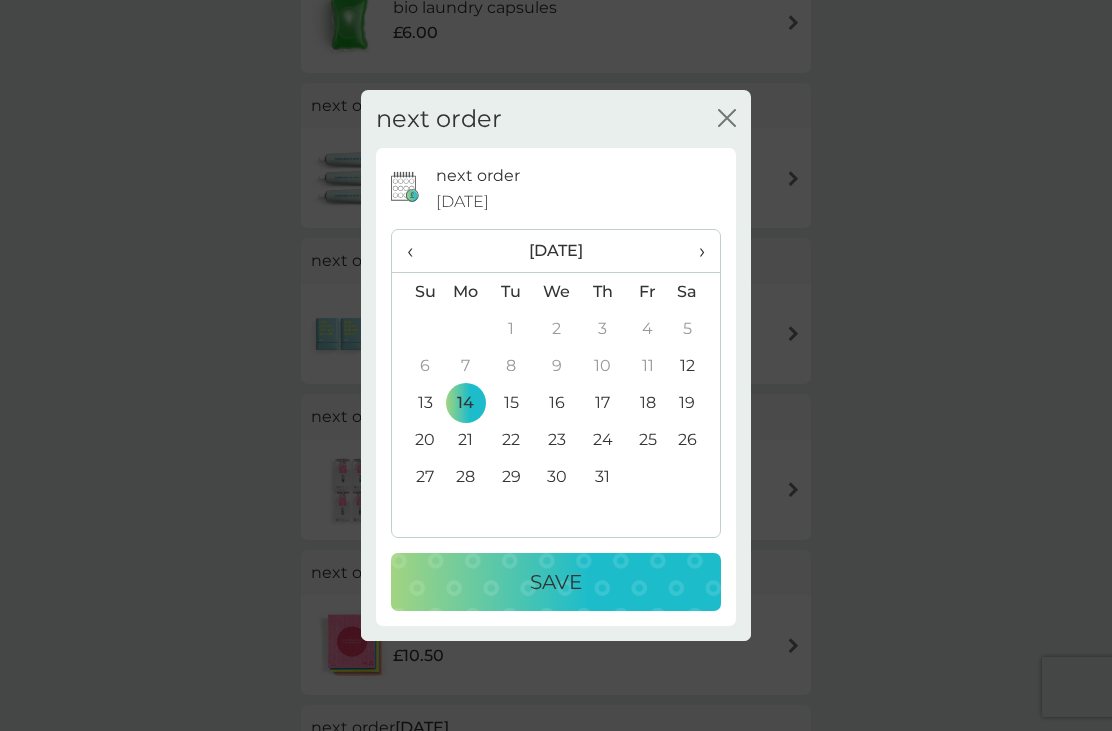 click on "Save" at bounding box center [556, 582] 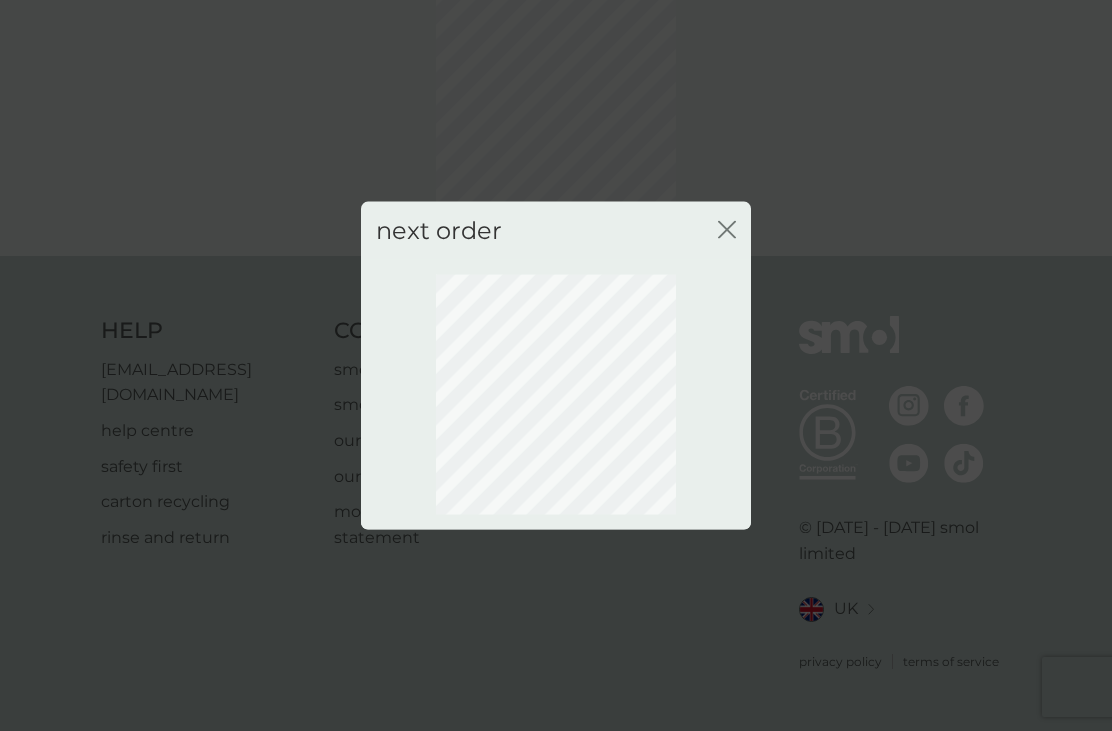 scroll, scrollTop: 42, scrollLeft: 0, axis: vertical 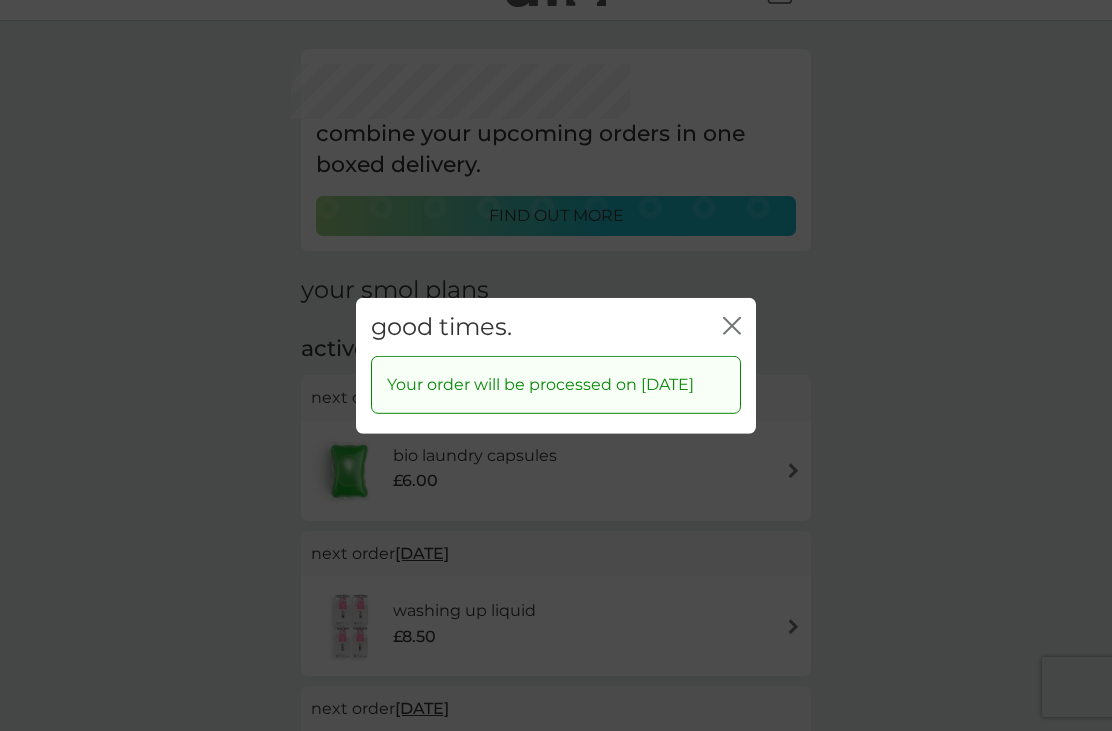 click on "close" 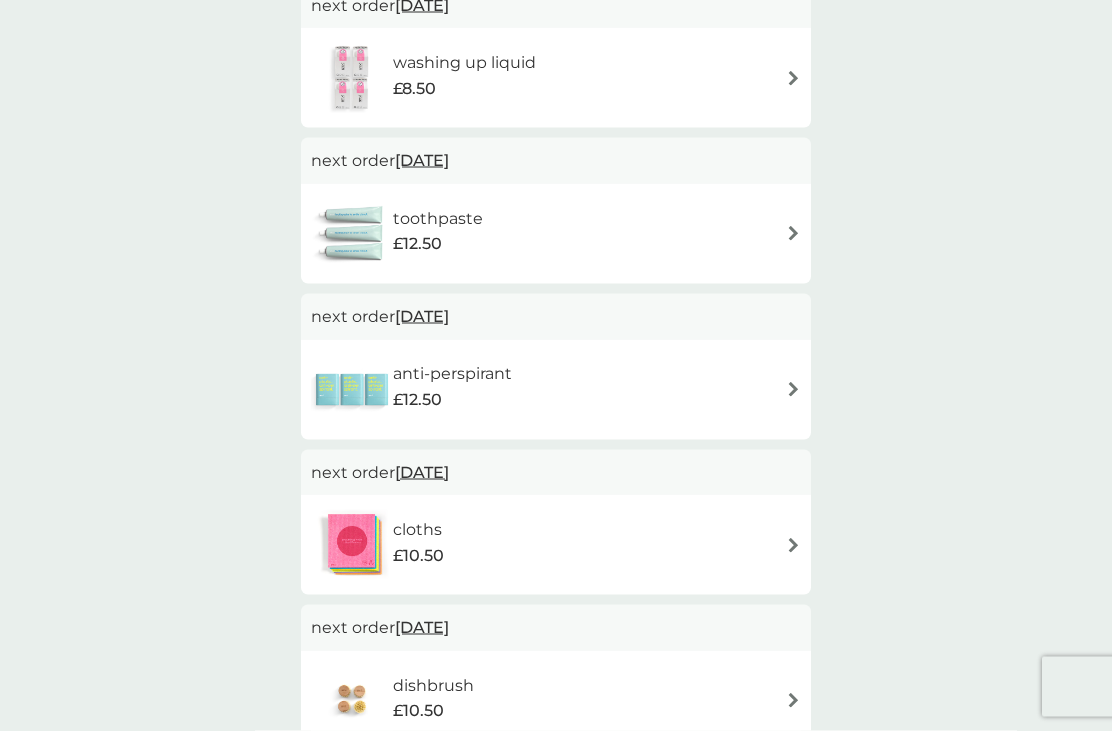 scroll, scrollTop: 591, scrollLeft: 0, axis: vertical 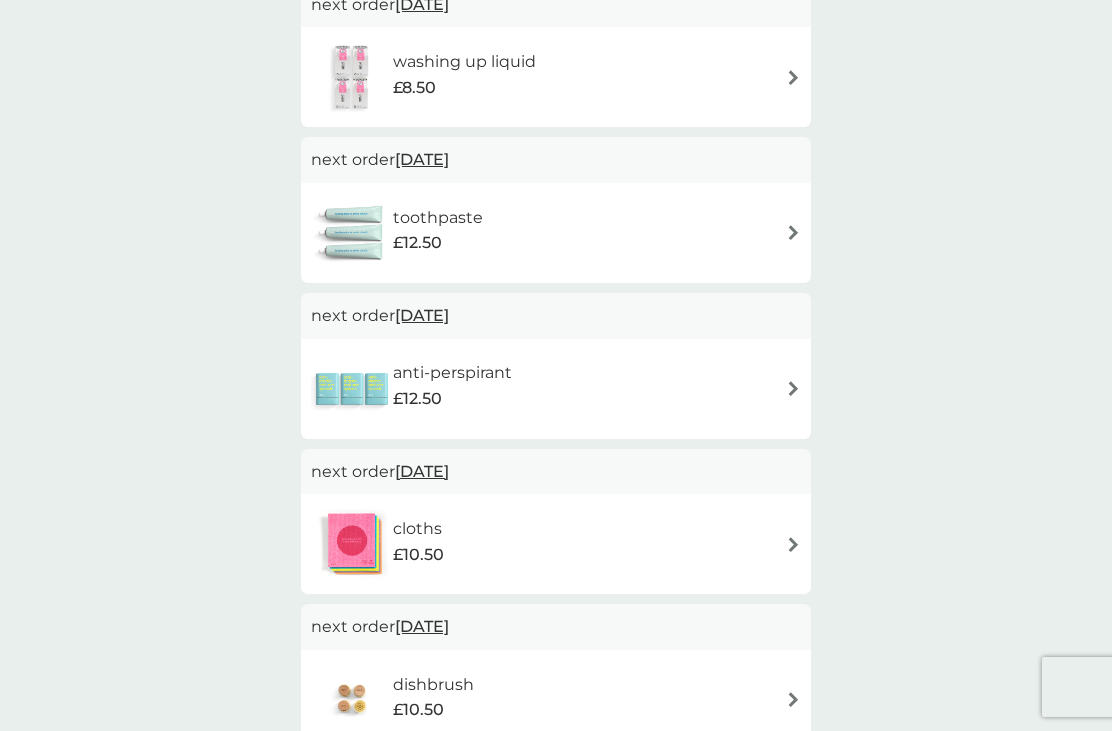 click on "27 Jul 2025" at bounding box center (422, 471) 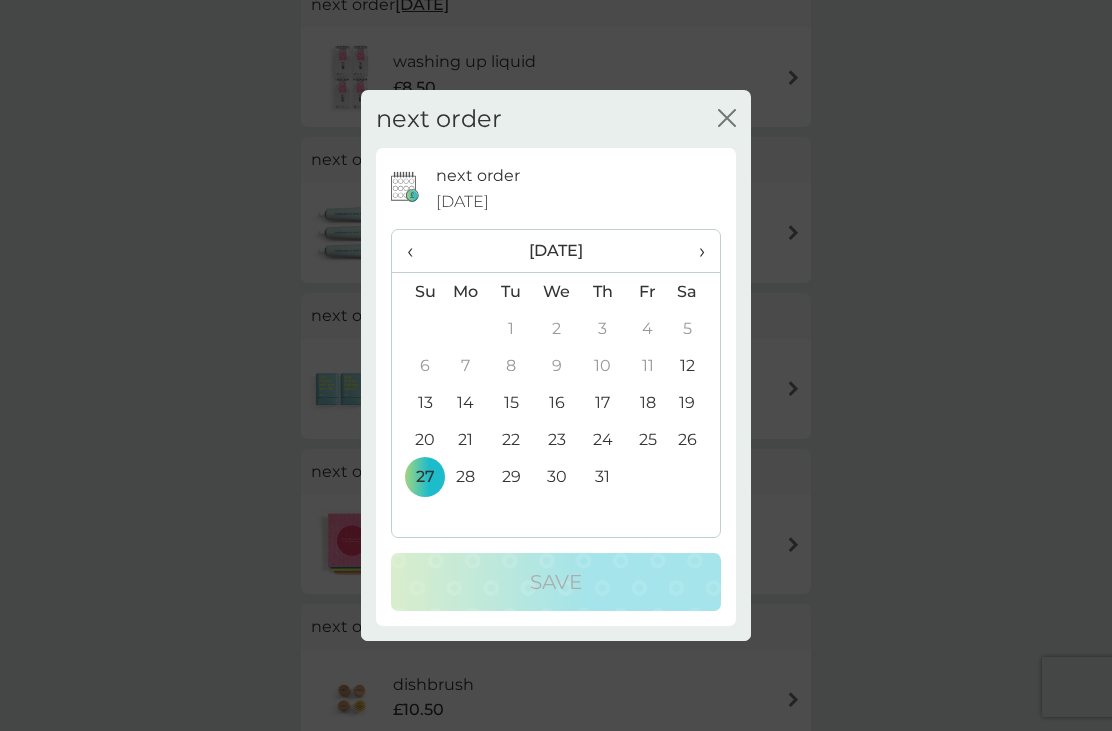 click on "›" at bounding box center [695, 251] 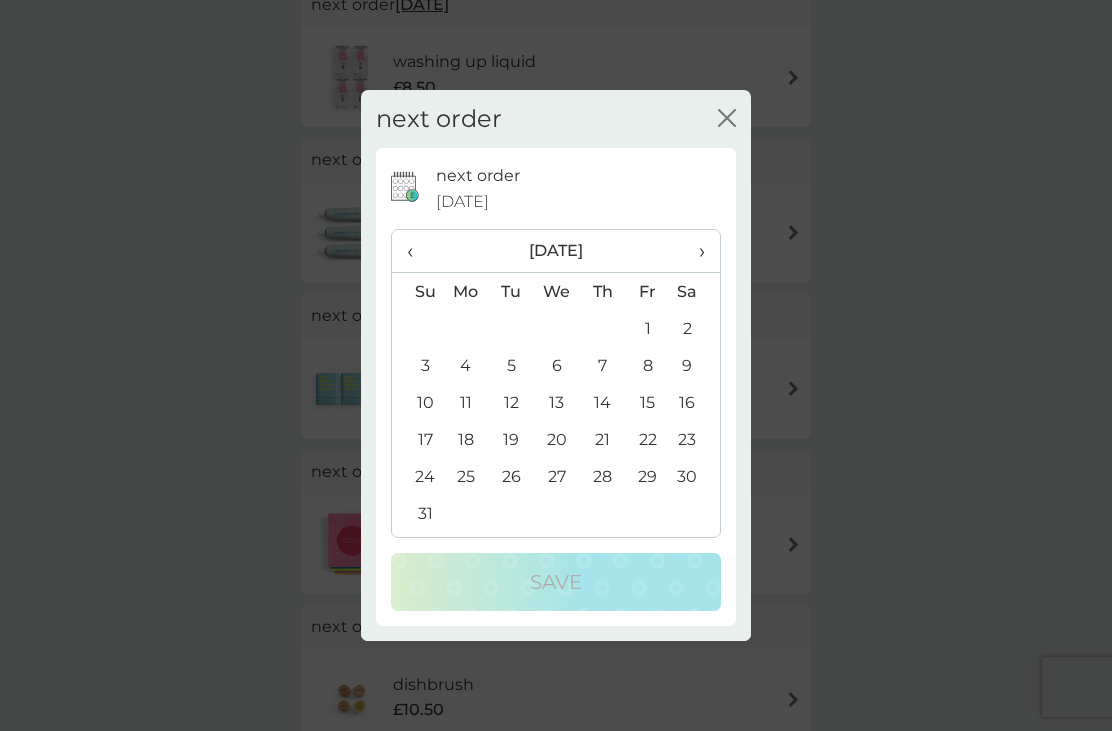 click on "31" at bounding box center [417, 513] 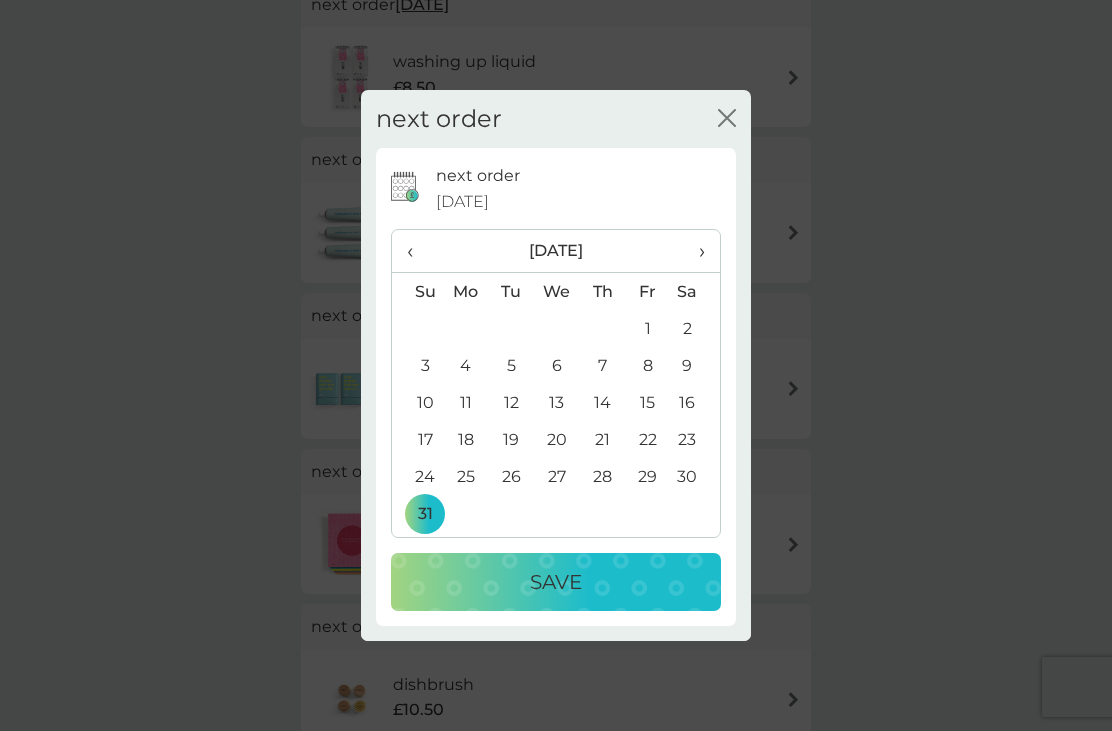 click on "Save" at bounding box center [556, 582] 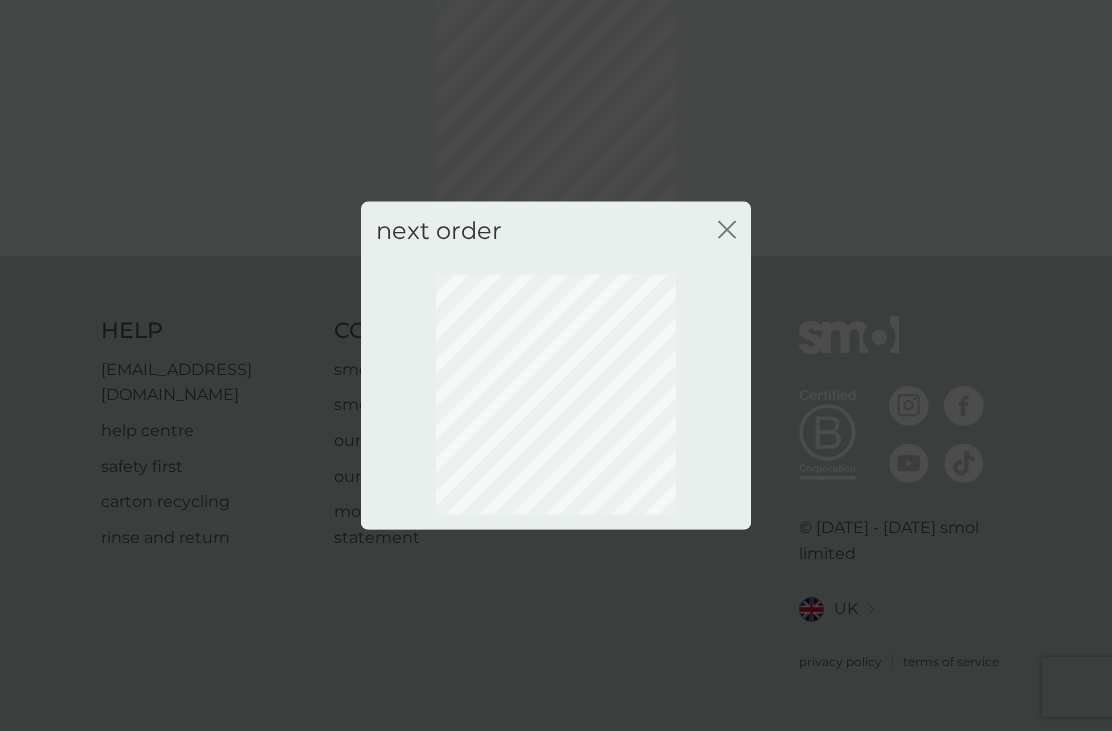 scroll, scrollTop: 42, scrollLeft: 0, axis: vertical 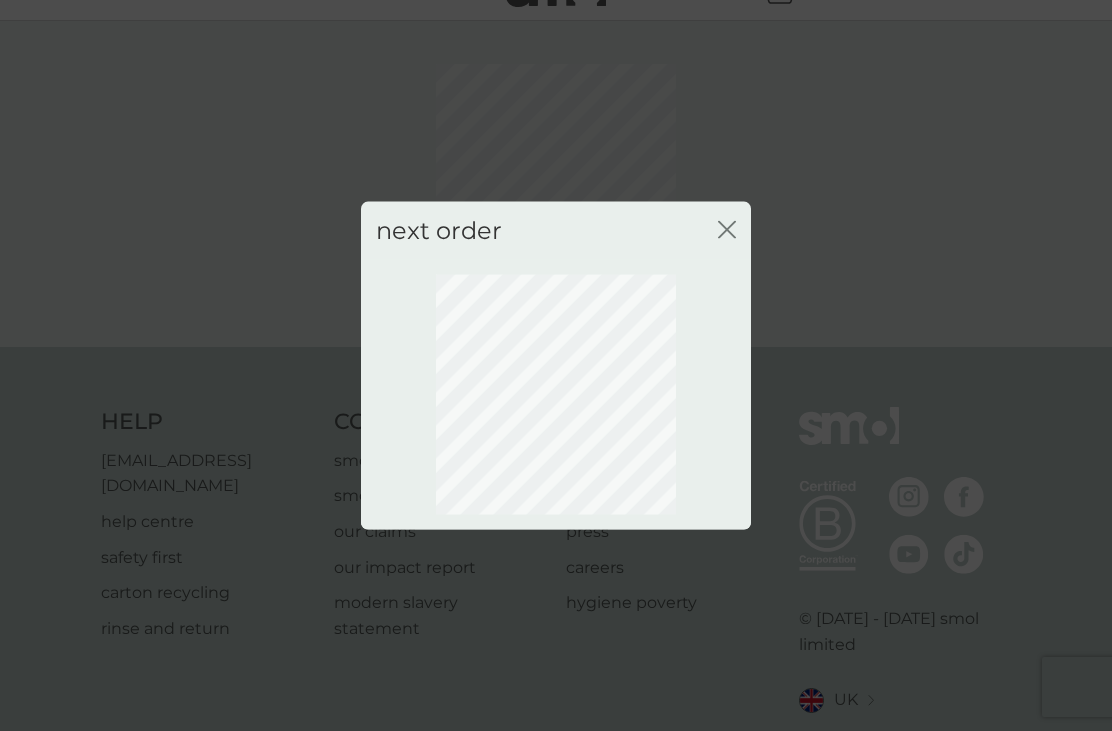 click on "close" 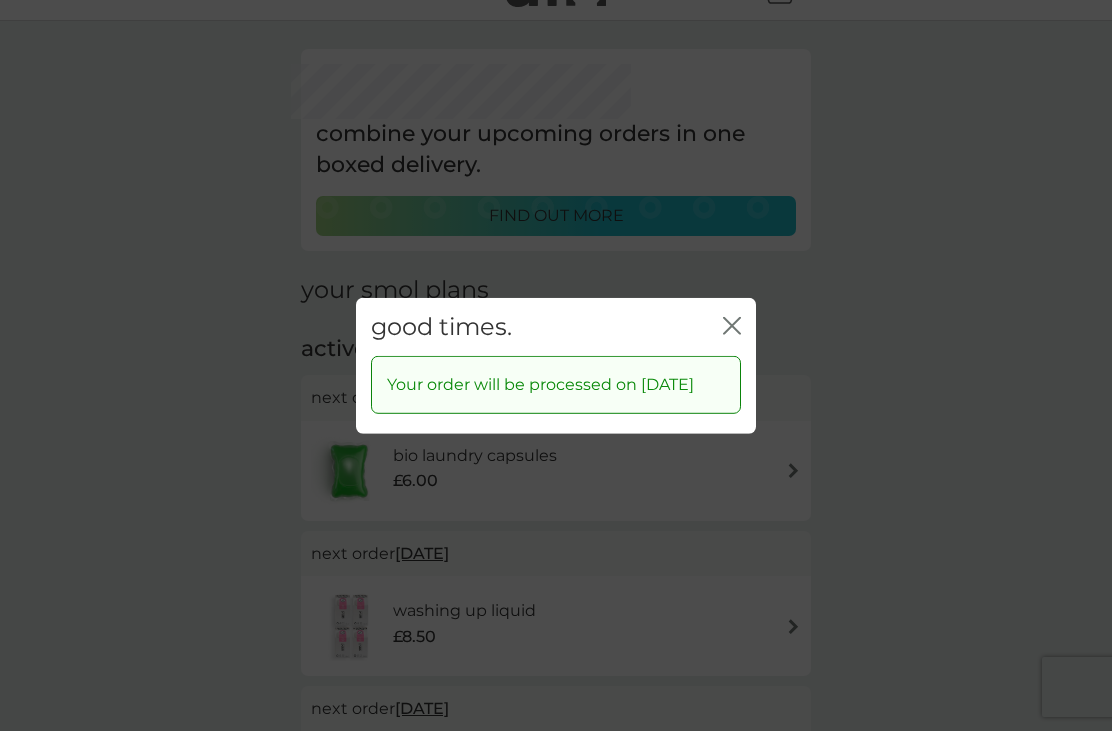 click on "good times. close" at bounding box center (556, 326) 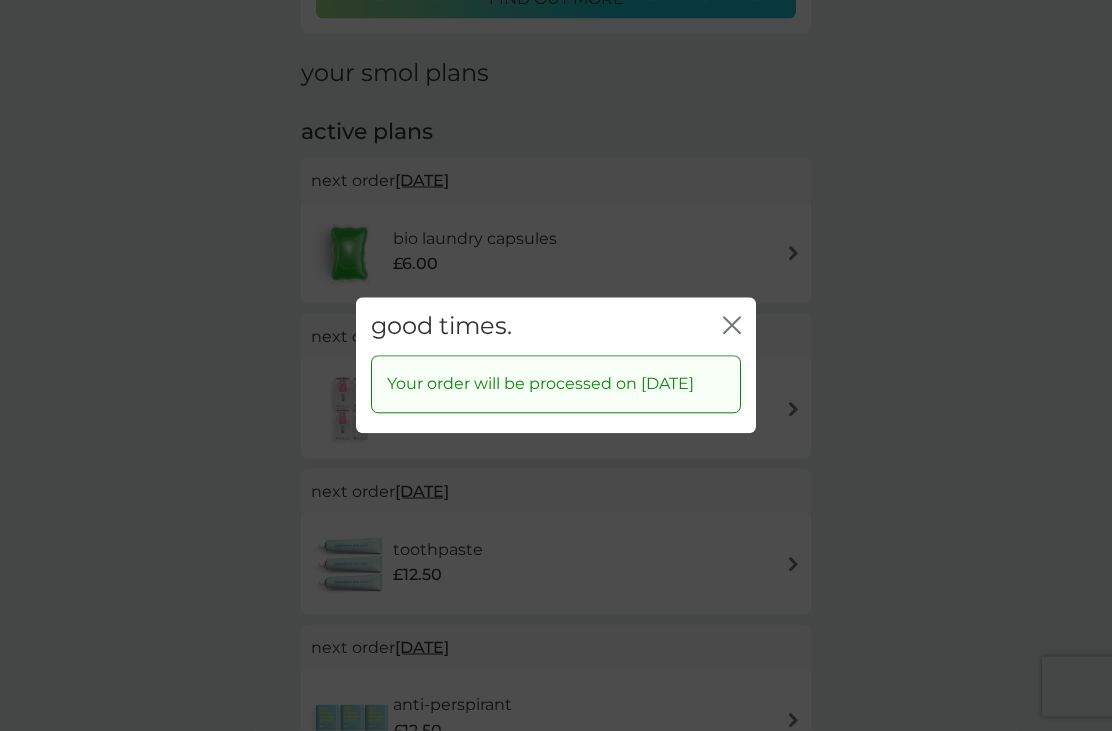 scroll, scrollTop: 365, scrollLeft: 0, axis: vertical 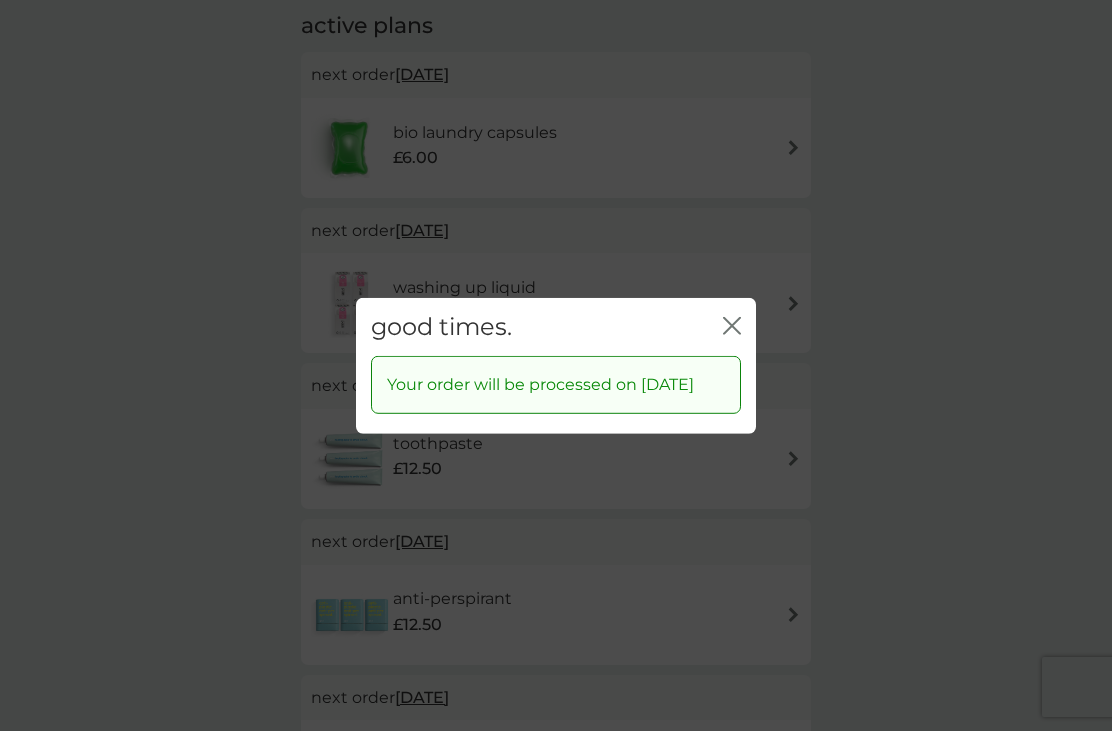 click on "close" 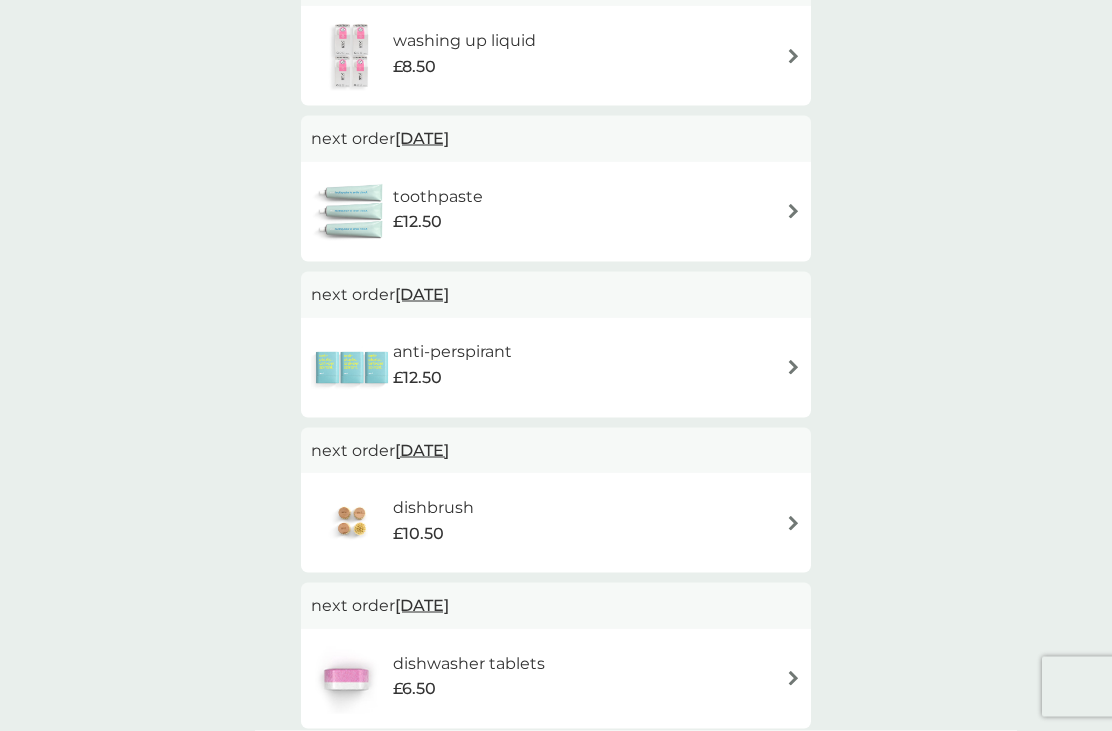scroll, scrollTop: 637, scrollLeft: 0, axis: vertical 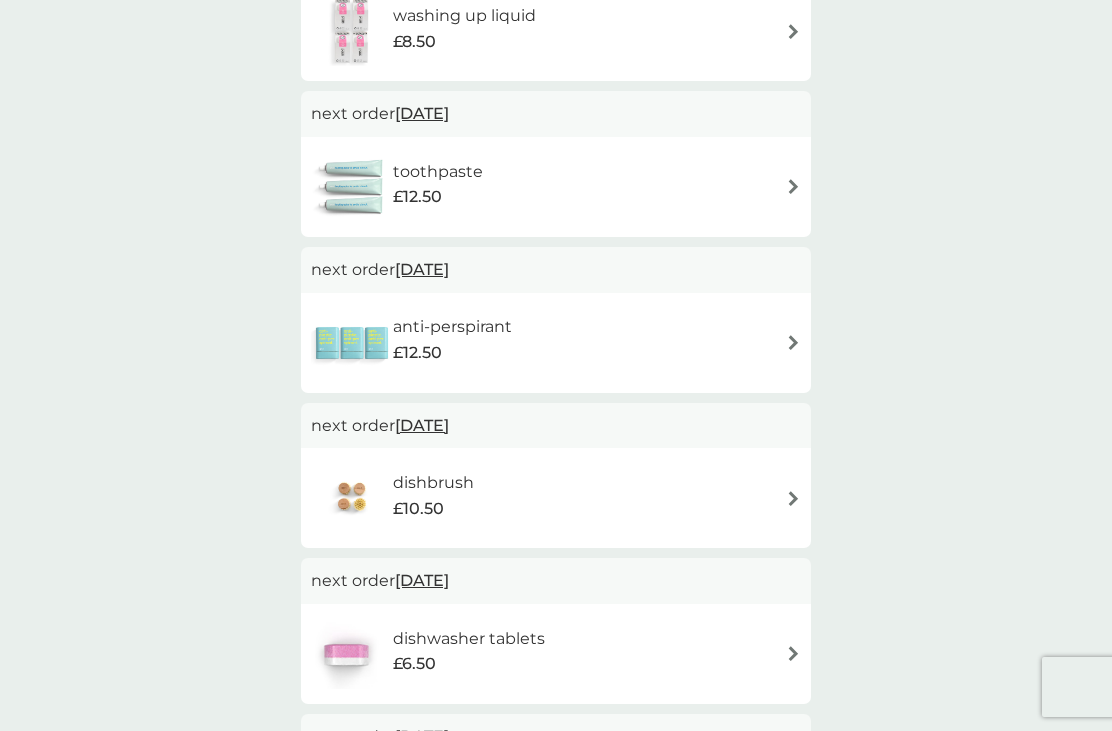 click on "27 Jul 2025" at bounding box center [422, 425] 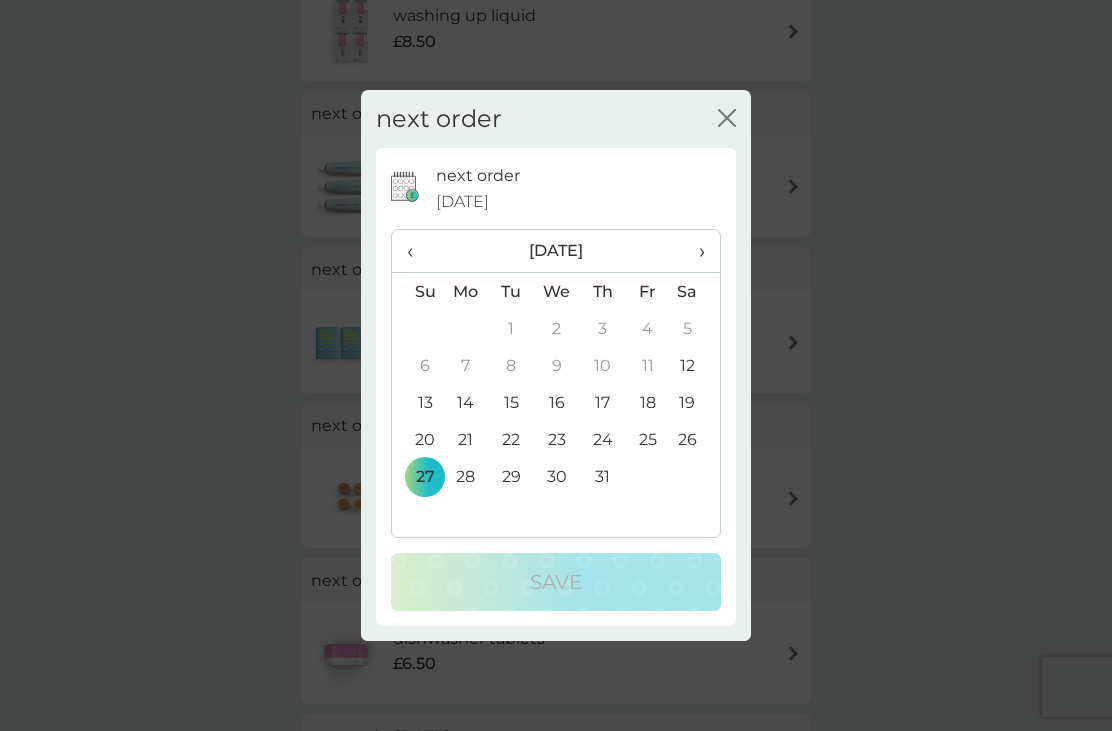 click on "›" at bounding box center (695, 251) 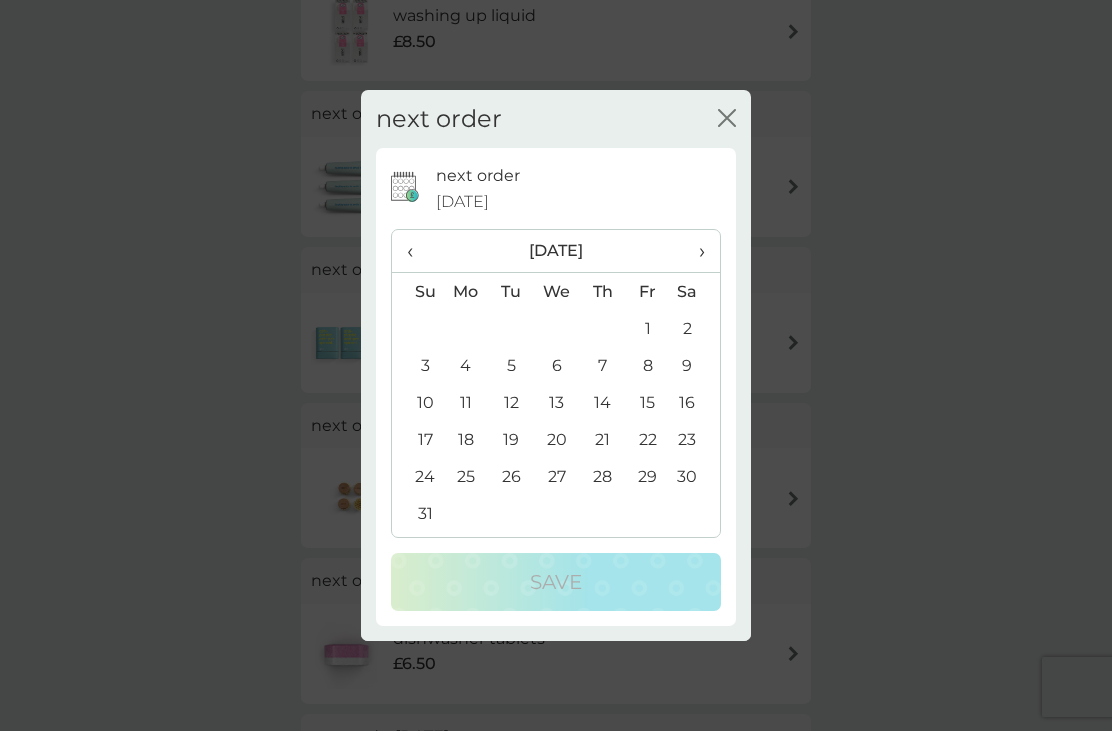 click on "31" at bounding box center (417, 513) 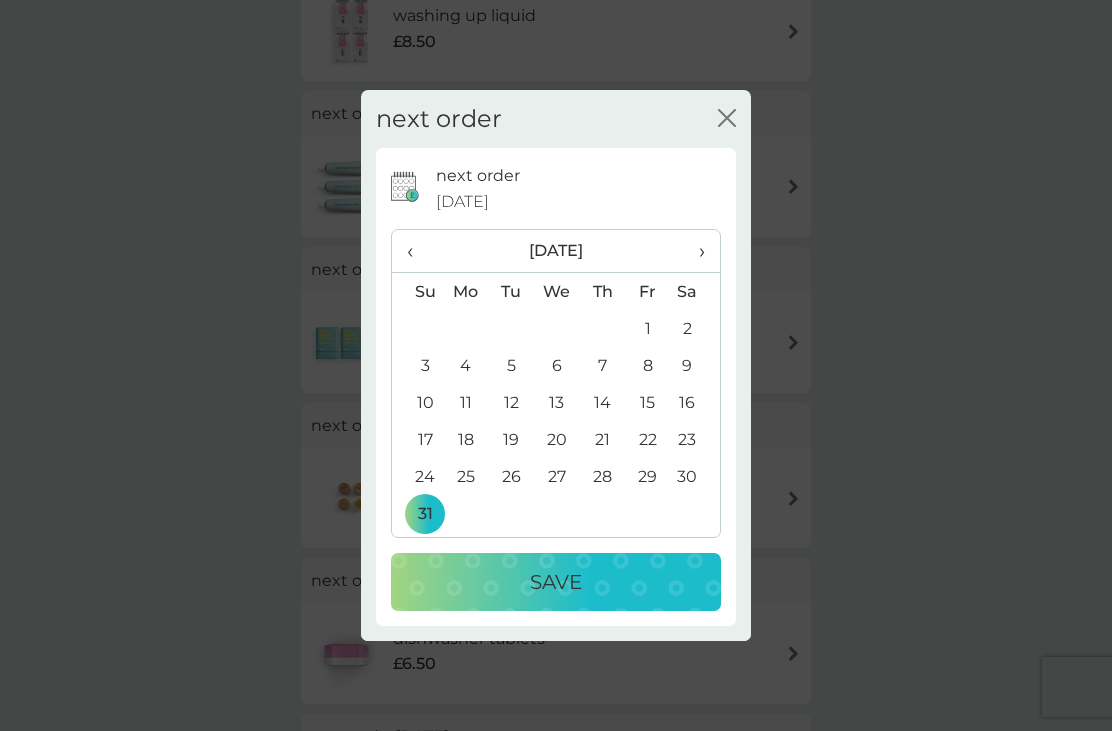 click on "Save" at bounding box center (556, 582) 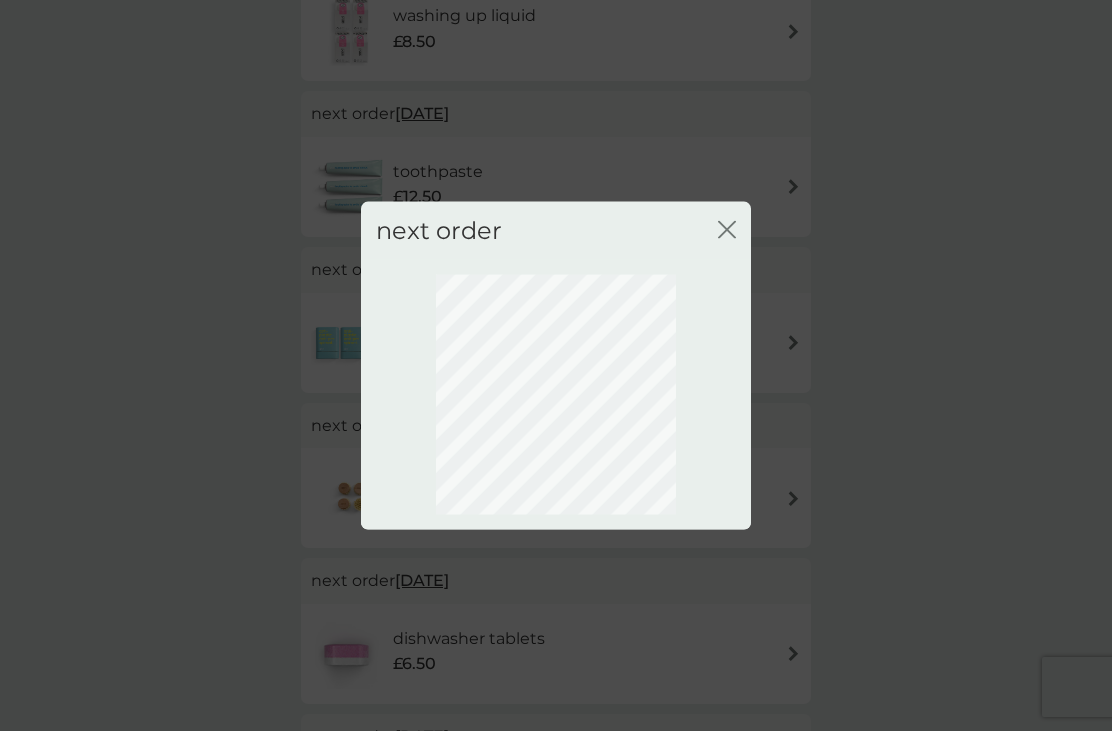 scroll, scrollTop: 42, scrollLeft: 0, axis: vertical 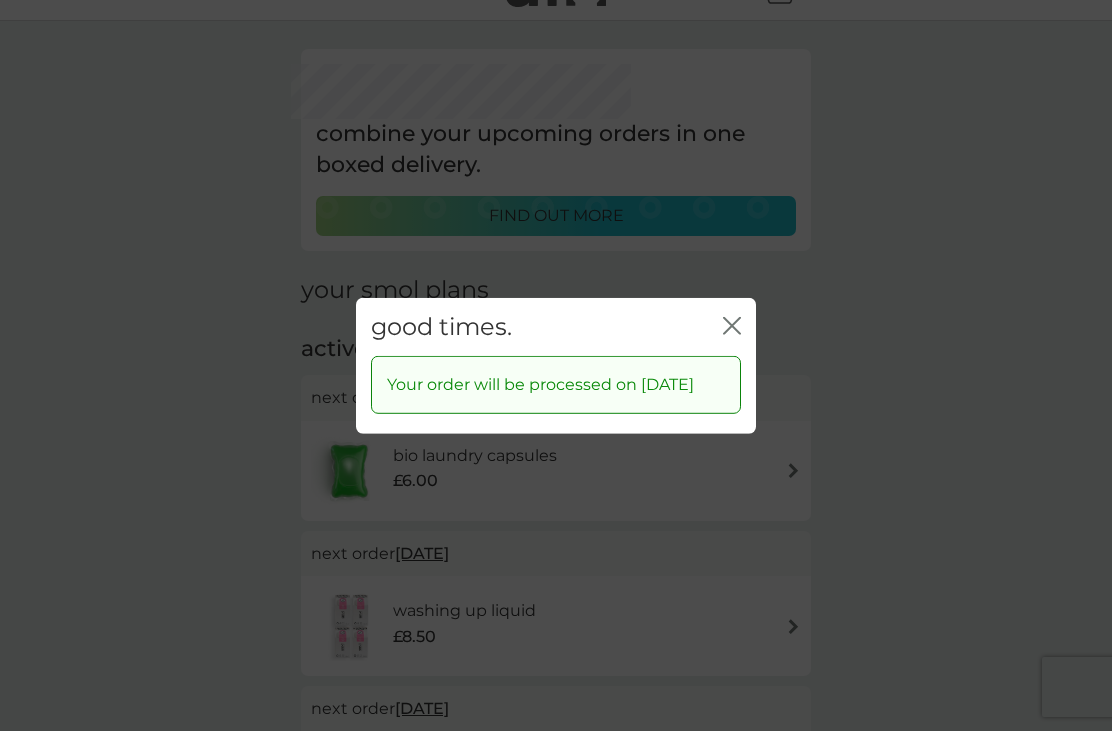 click on "good times. close" at bounding box center (556, 326) 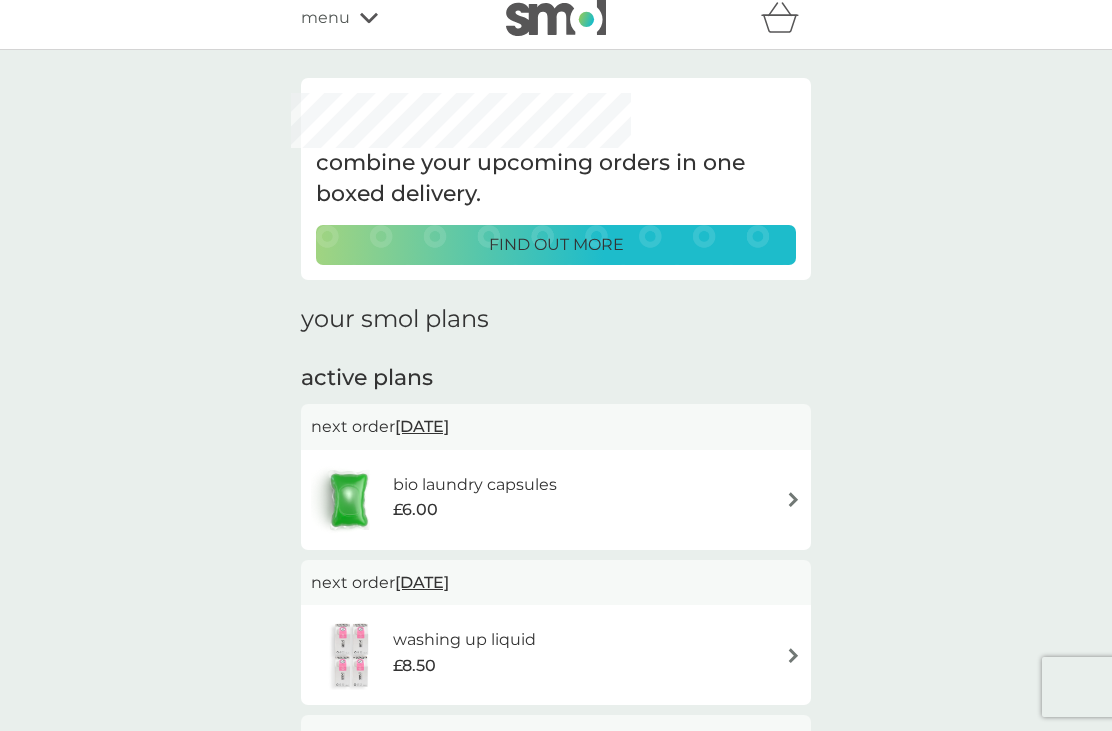 scroll, scrollTop: 0, scrollLeft: 0, axis: both 